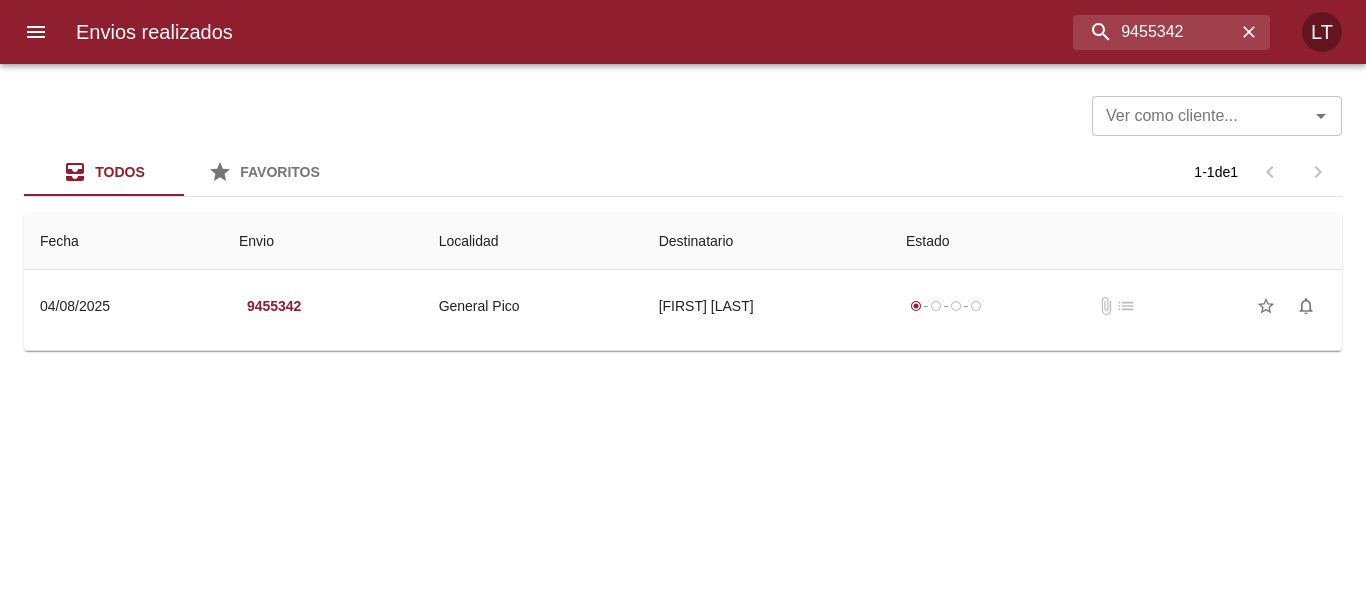 scroll, scrollTop: 0, scrollLeft: 0, axis: both 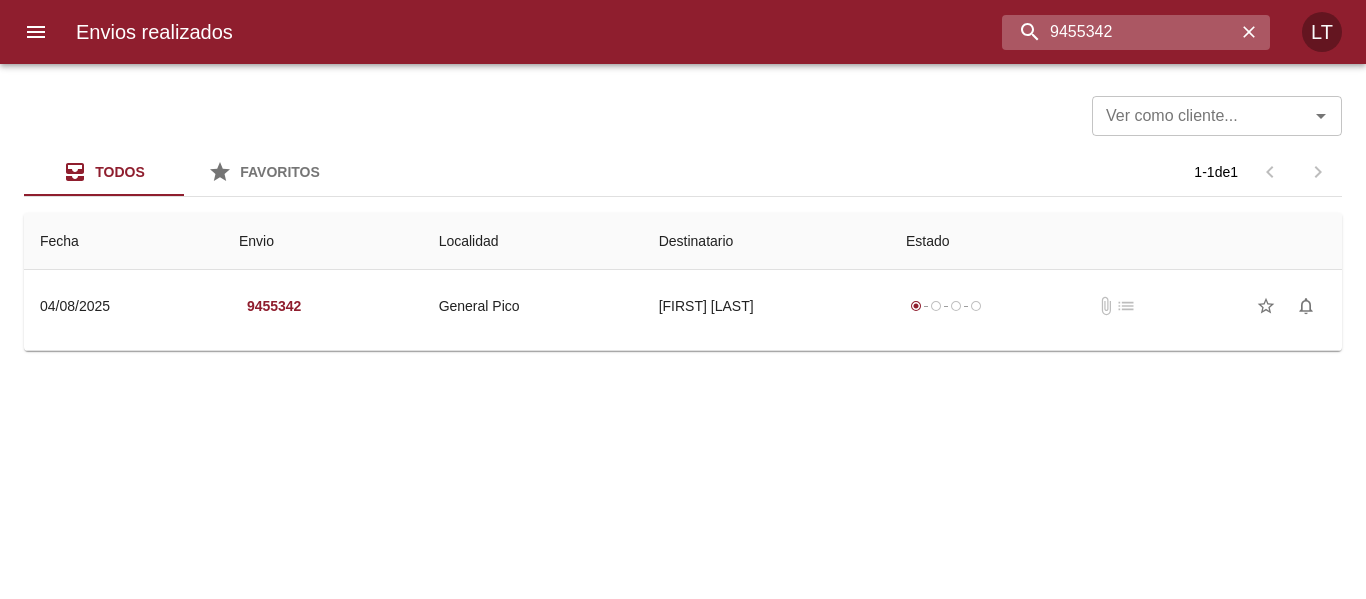 click on "9455342" at bounding box center (1119, 32) 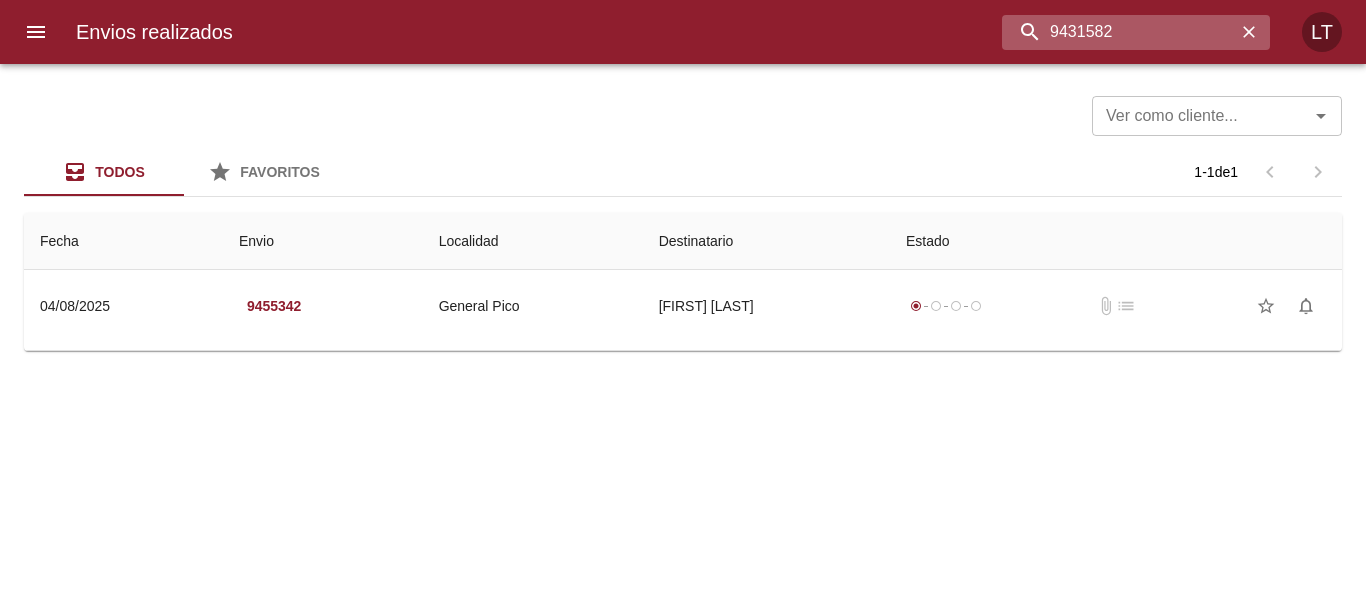 type on "9431582" 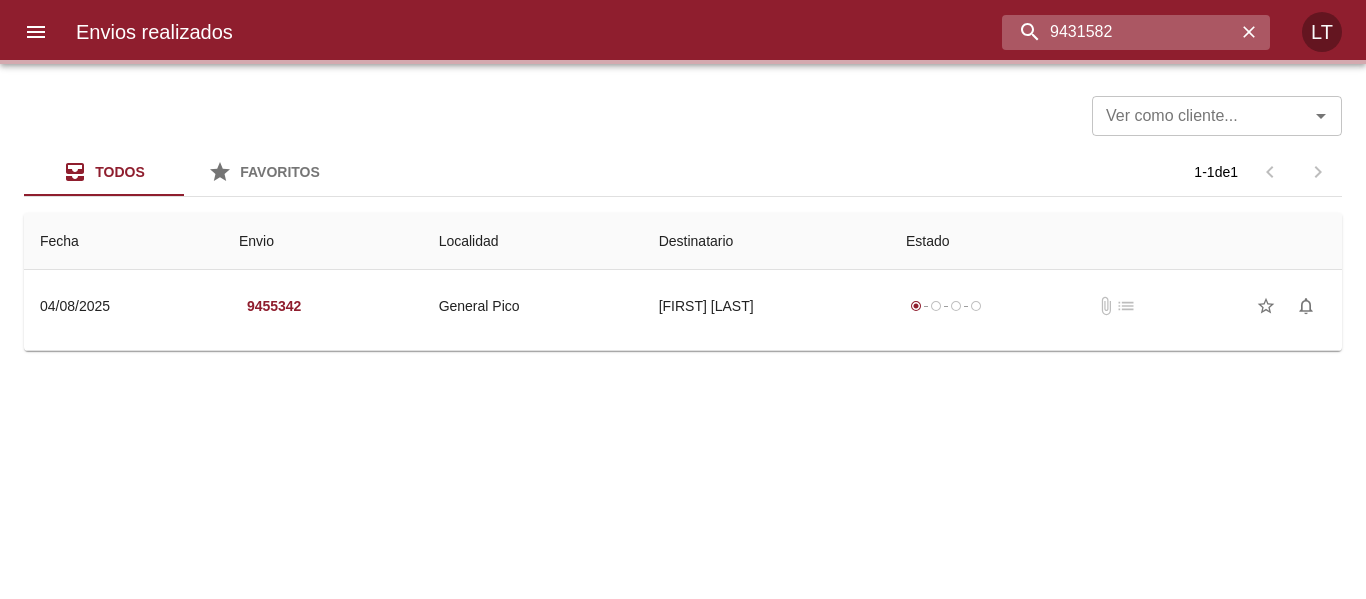 click on "9431582" at bounding box center (1119, 32) 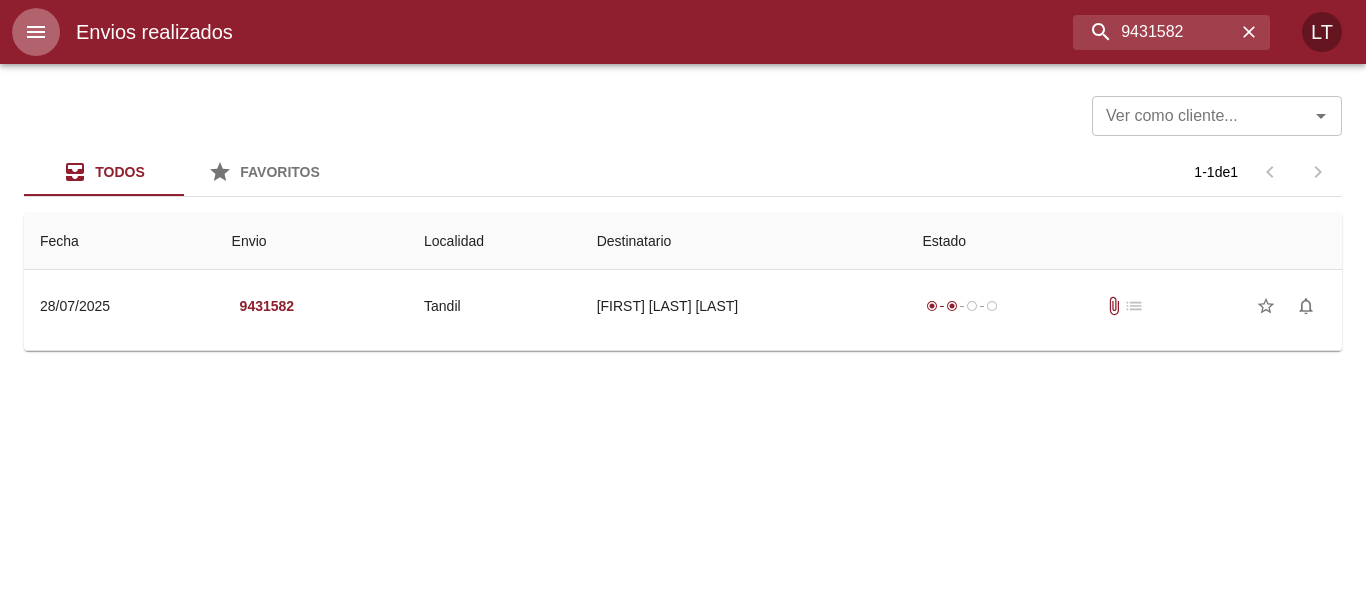 drag, startPoint x: 20, startPoint y: 38, endPoint x: 50, endPoint y: 31, distance: 30.805843 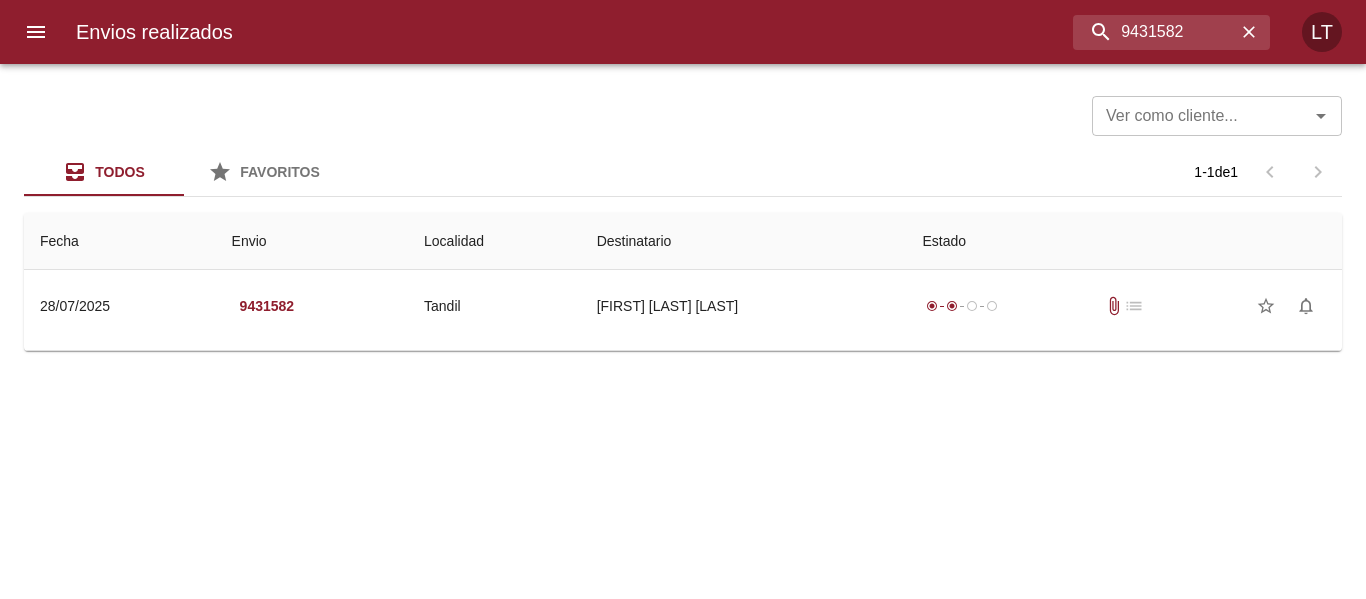click on "Envios realizados" at bounding box center [154, 32] 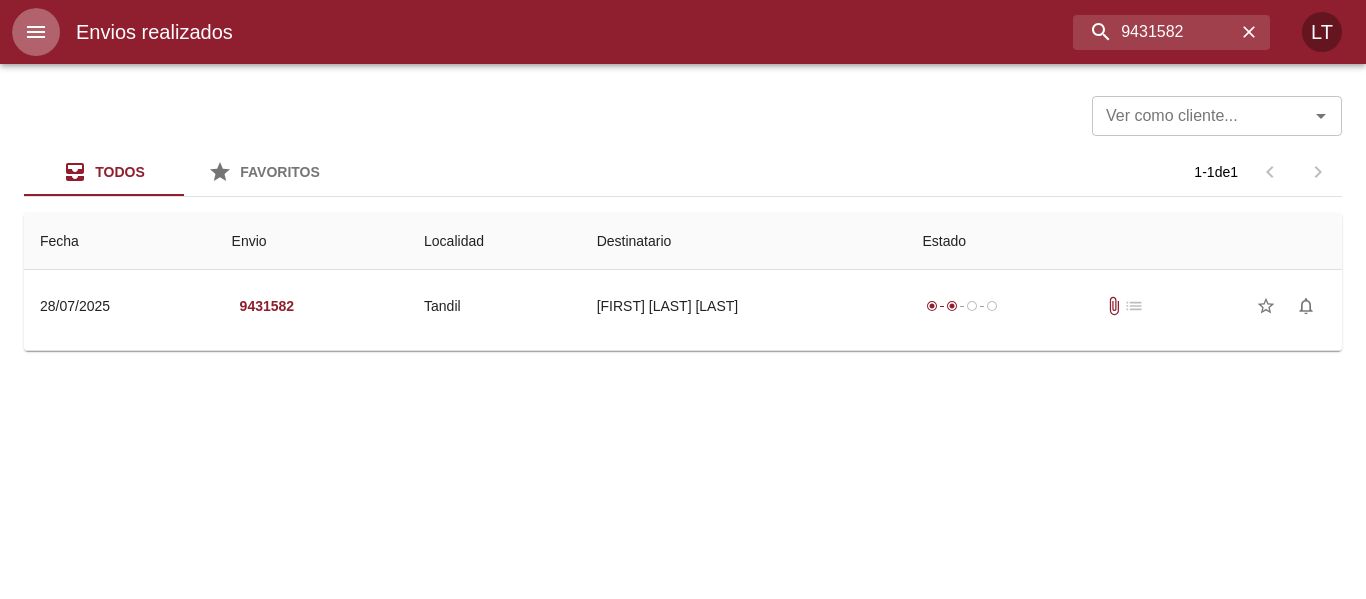 click at bounding box center [36, 32] 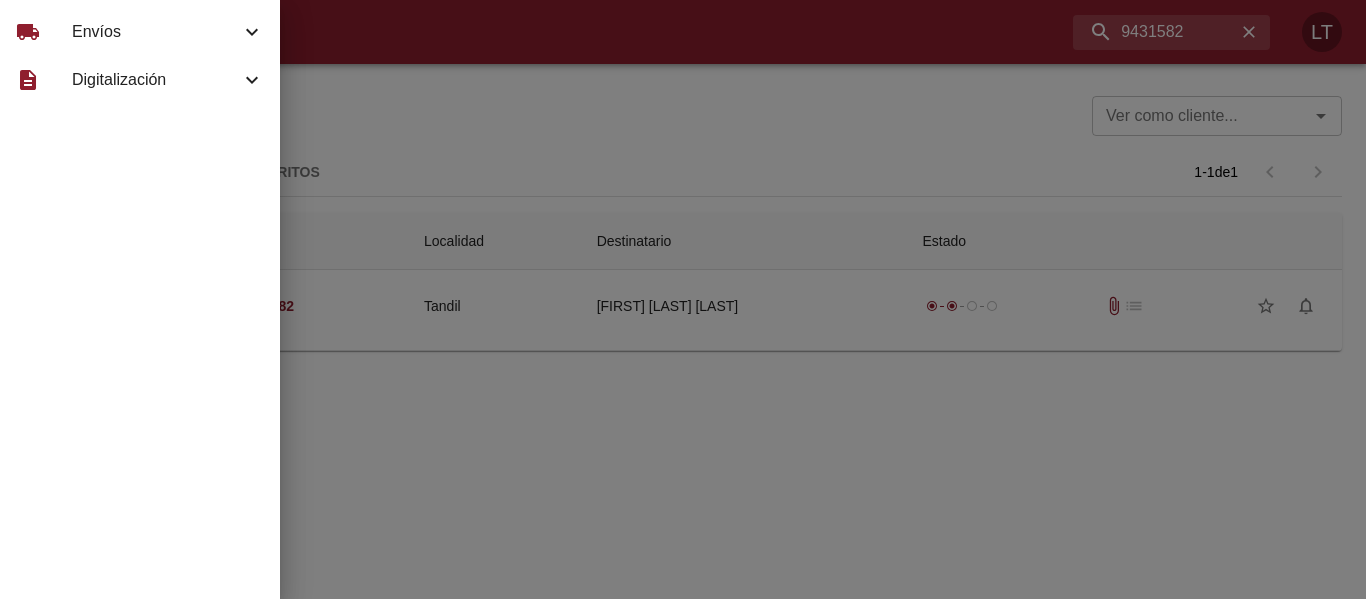 click on "Envíos" at bounding box center [156, 32] 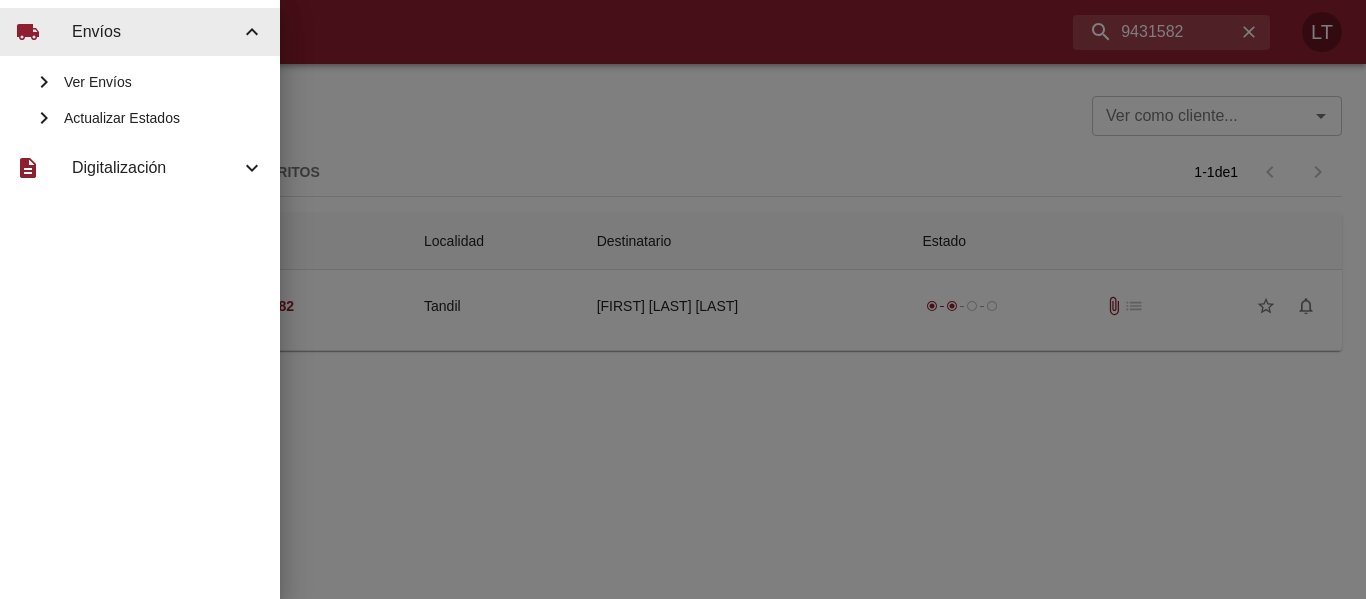 click on "Actualizar Estados" at bounding box center (164, 118) 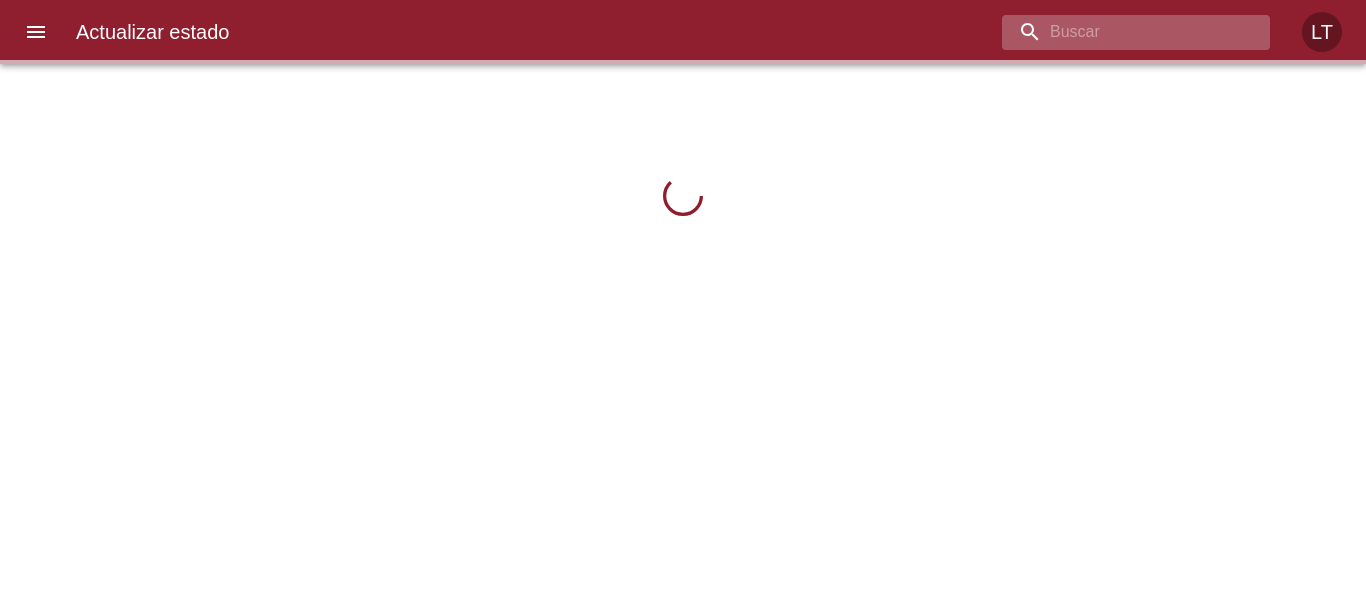 click at bounding box center (1119, 32) 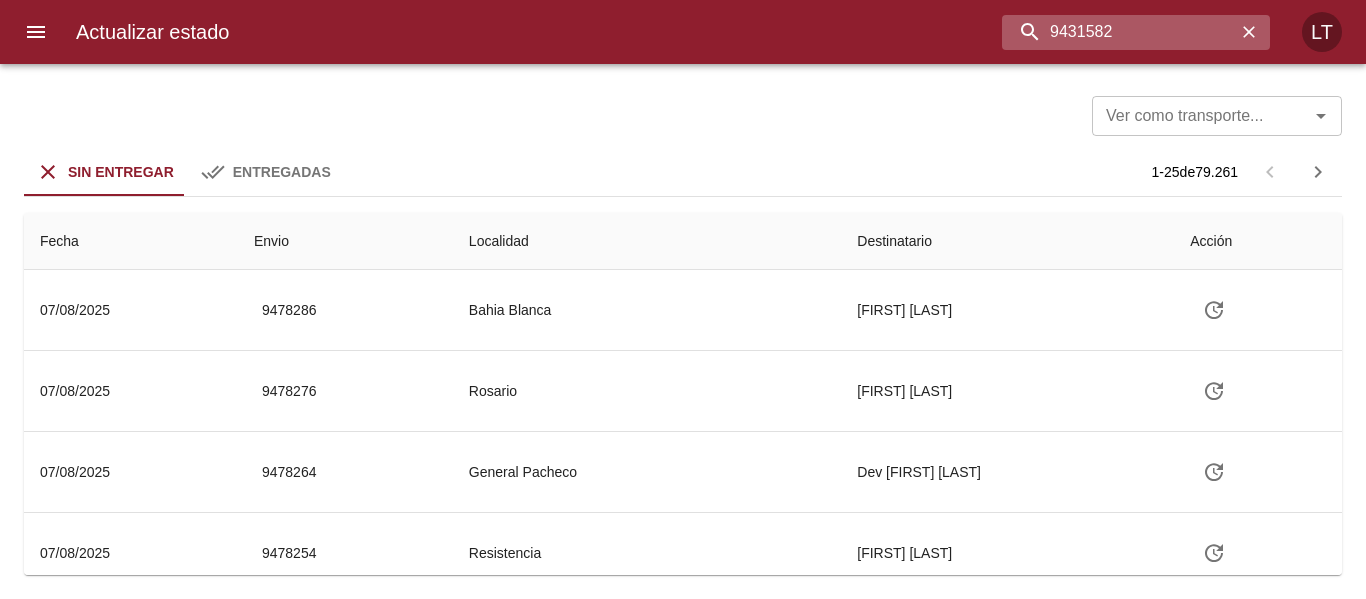 type on "9431582" 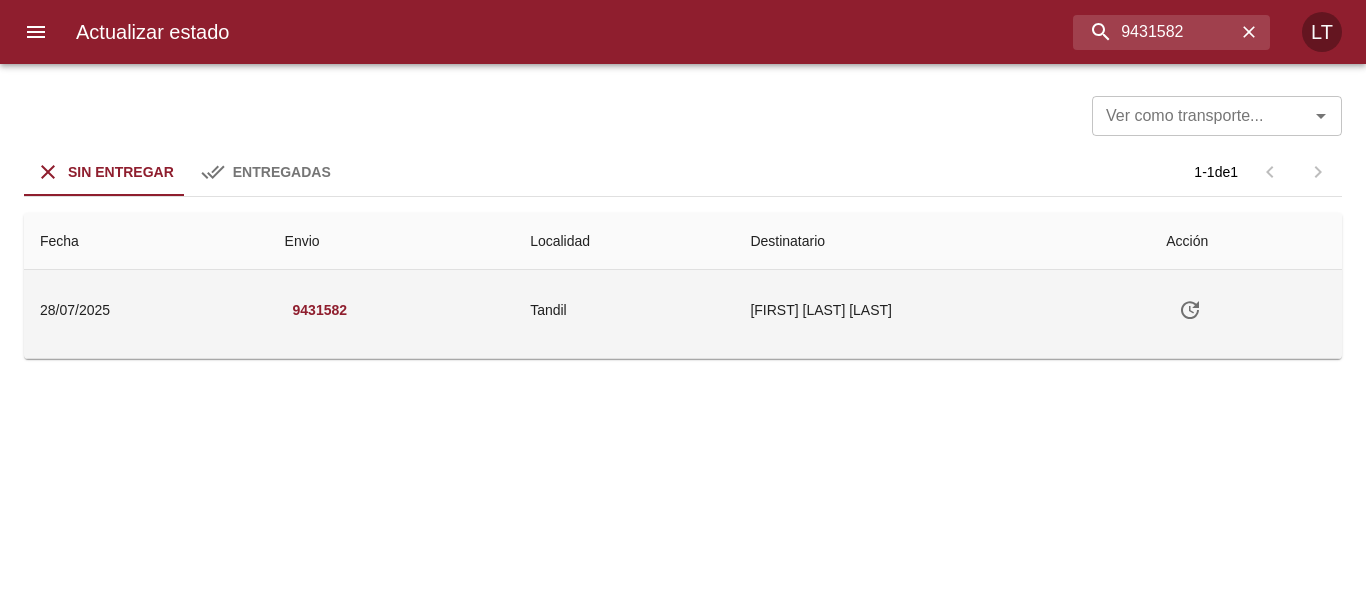 click at bounding box center [1190, 310] 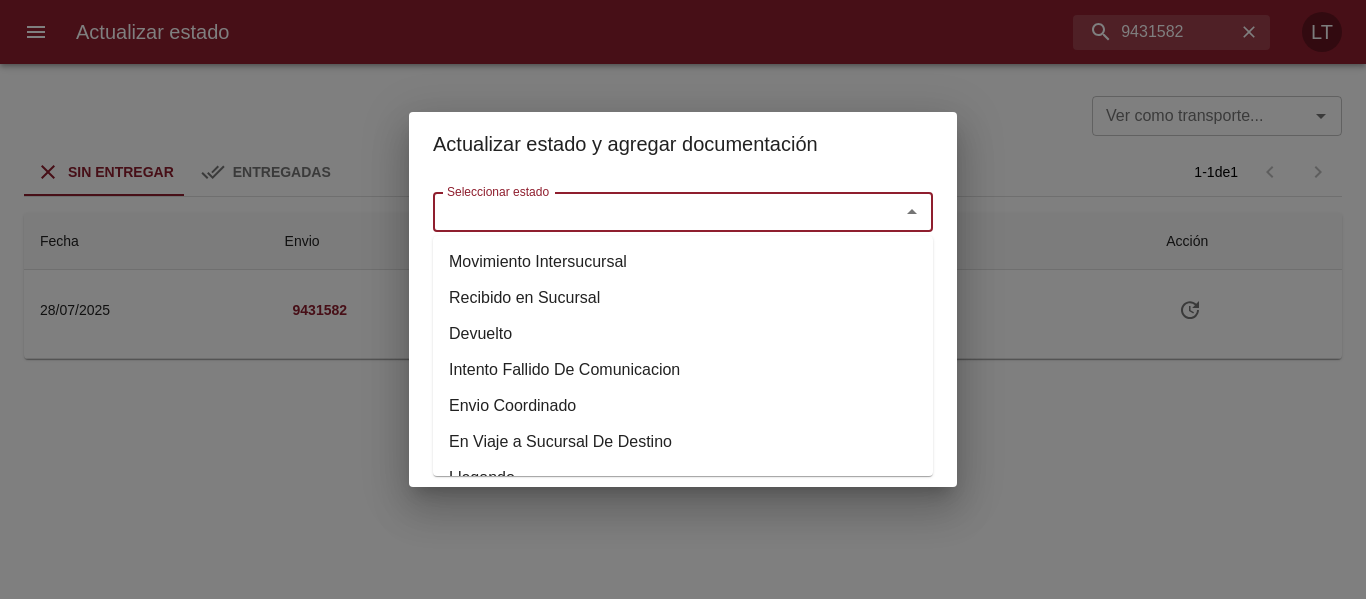 click on "Seleccionar estado" at bounding box center [653, 212] 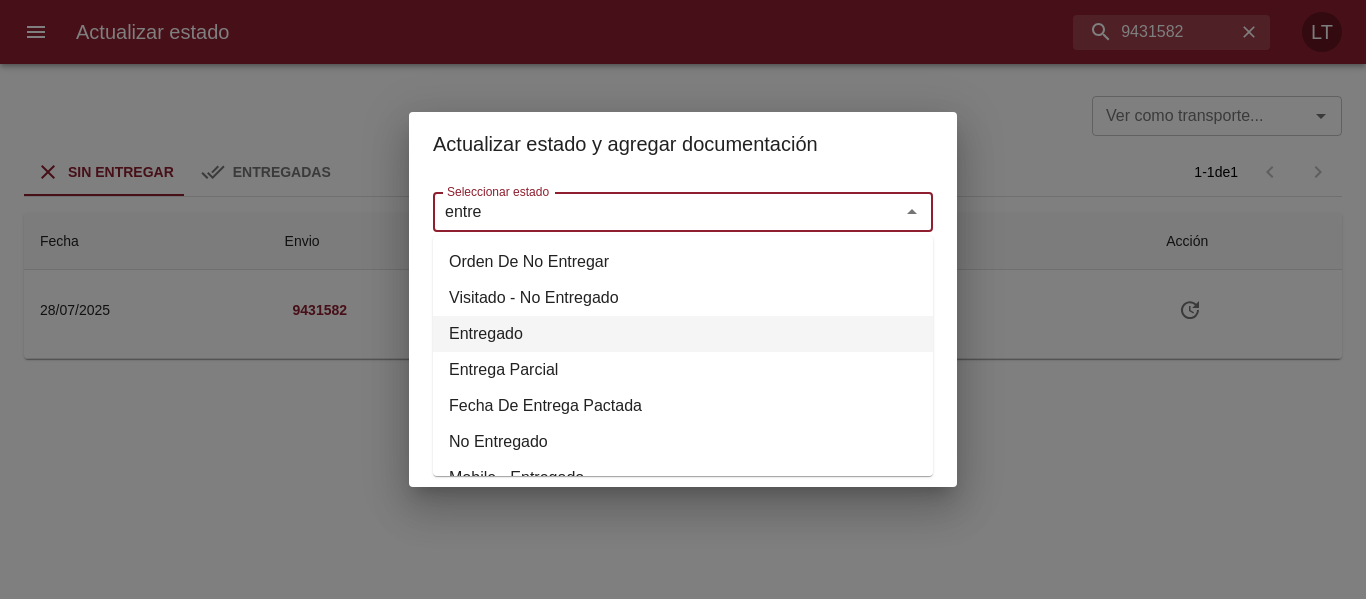 type on "entre" 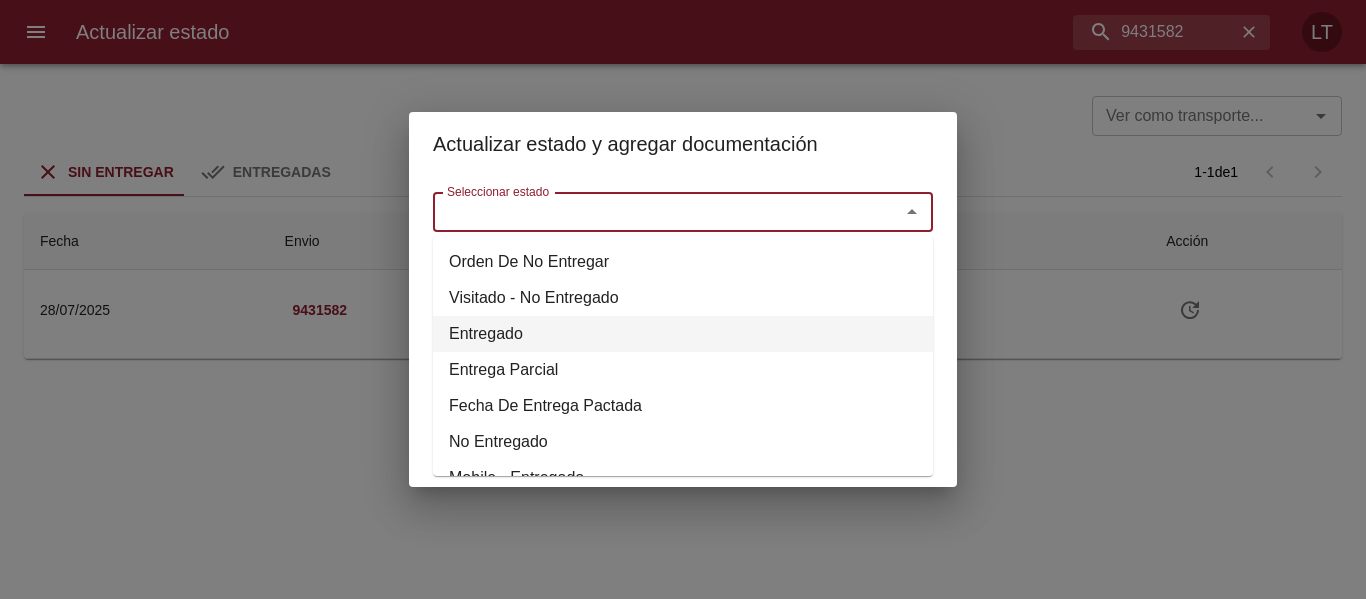 click on "Seleccionar estado Seleccionar estado Arrastrá los archivos o hace click aquí (Solamente .jpg, .jpeg o .png) Actualizar" at bounding box center [683, 331] 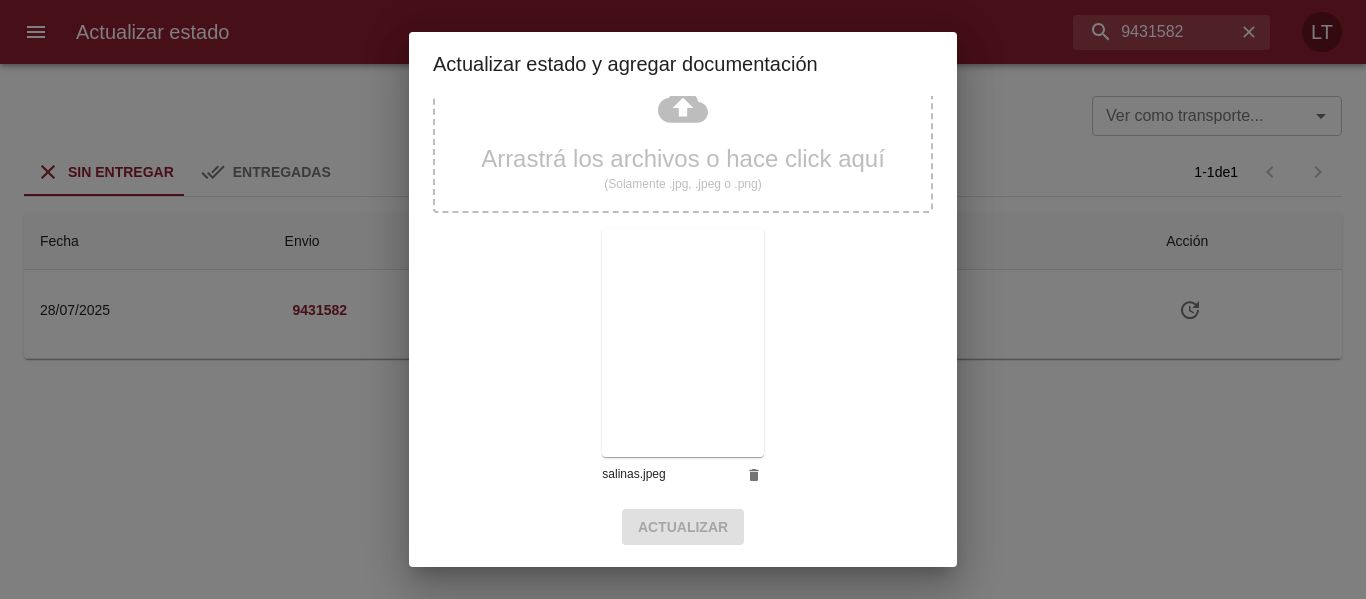 scroll, scrollTop: 111, scrollLeft: 0, axis: vertical 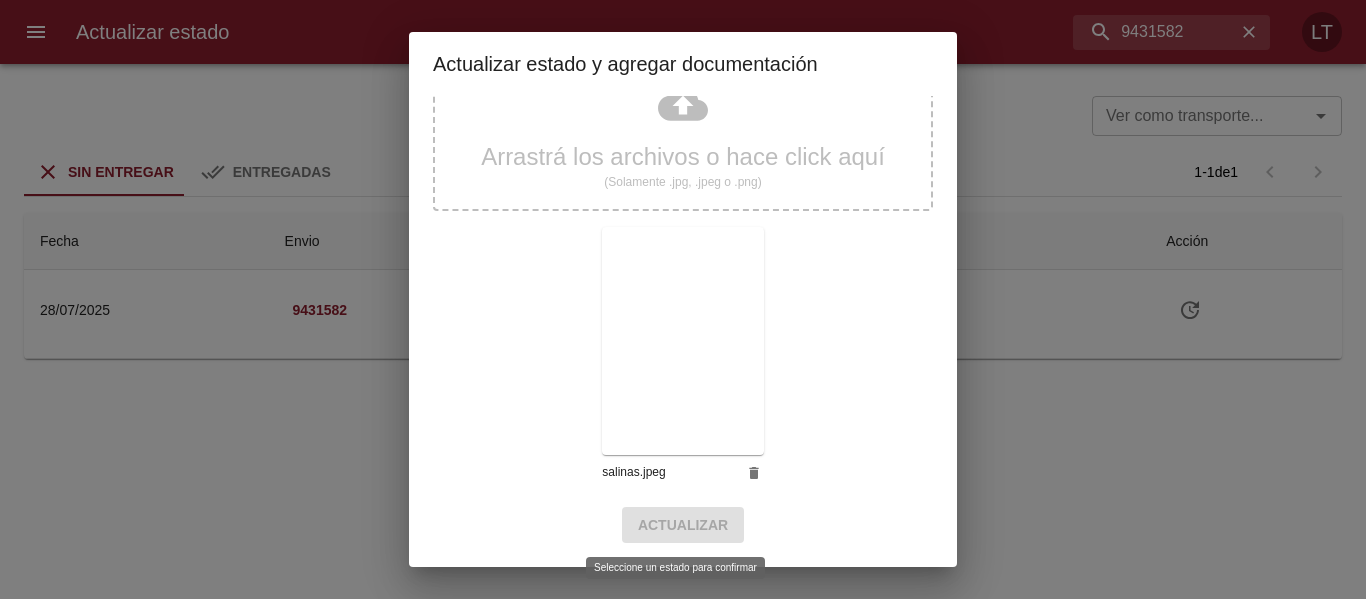 click on "Actualizar" at bounding box center (683, 525) 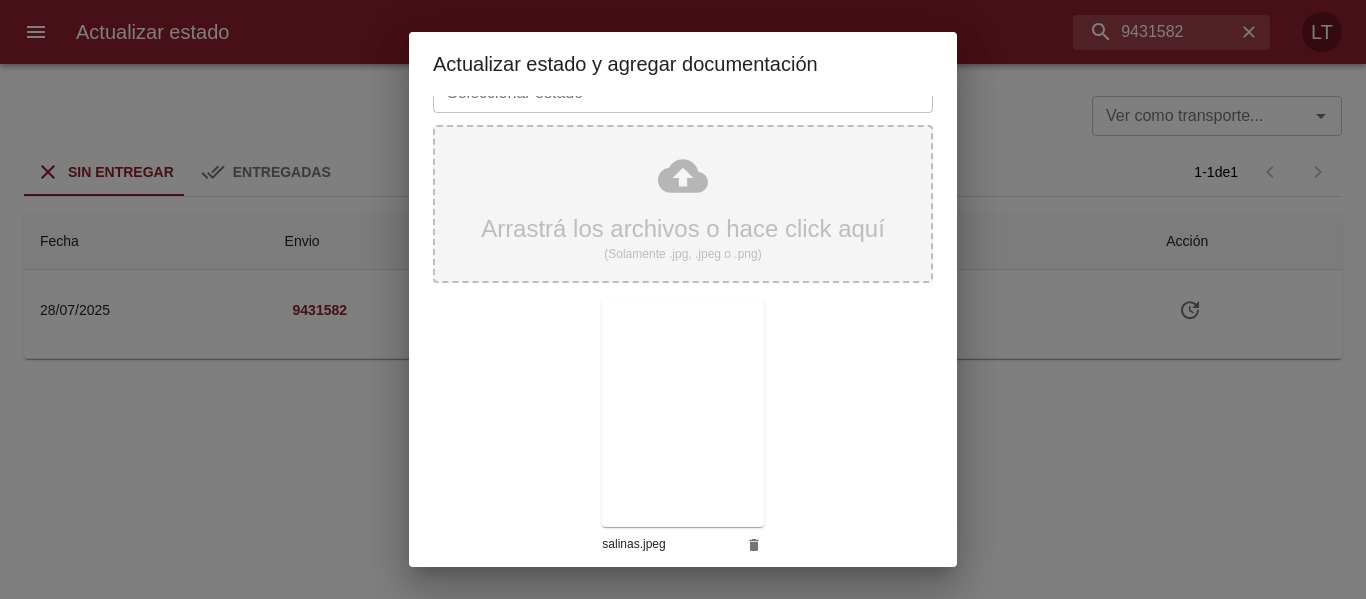 scroll, scrollTop: 0, scrollLeft: 0, axis: both 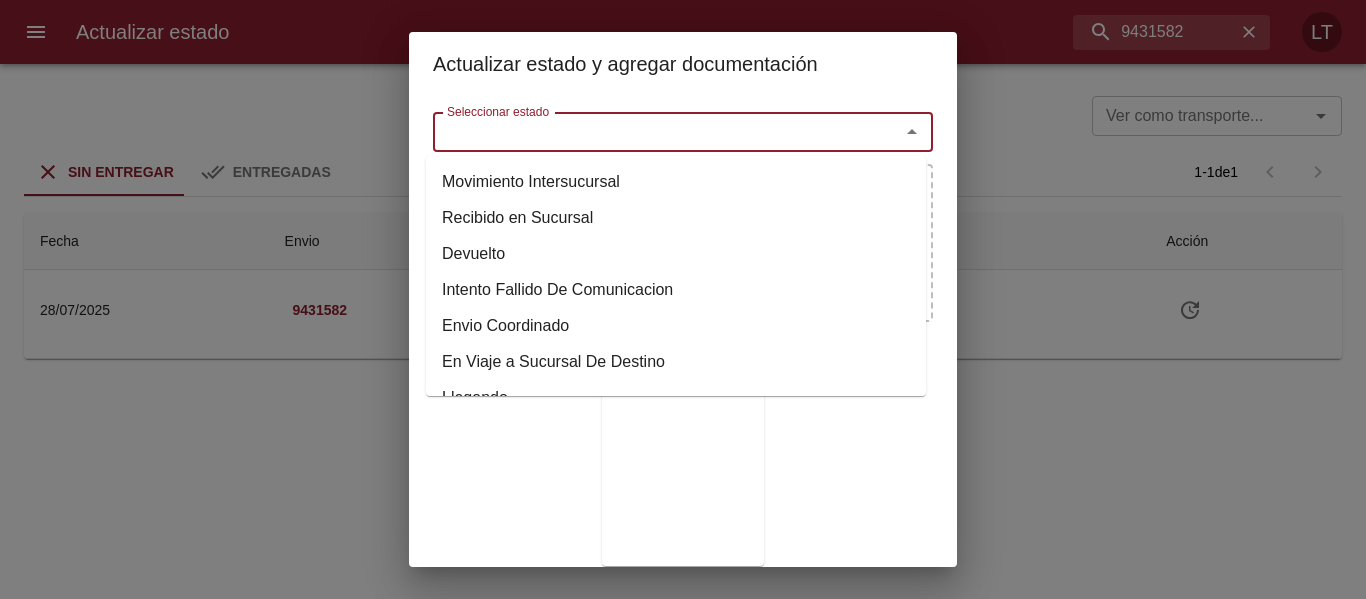 click on "Seleccionar estado" at bounding box center [653, 132] 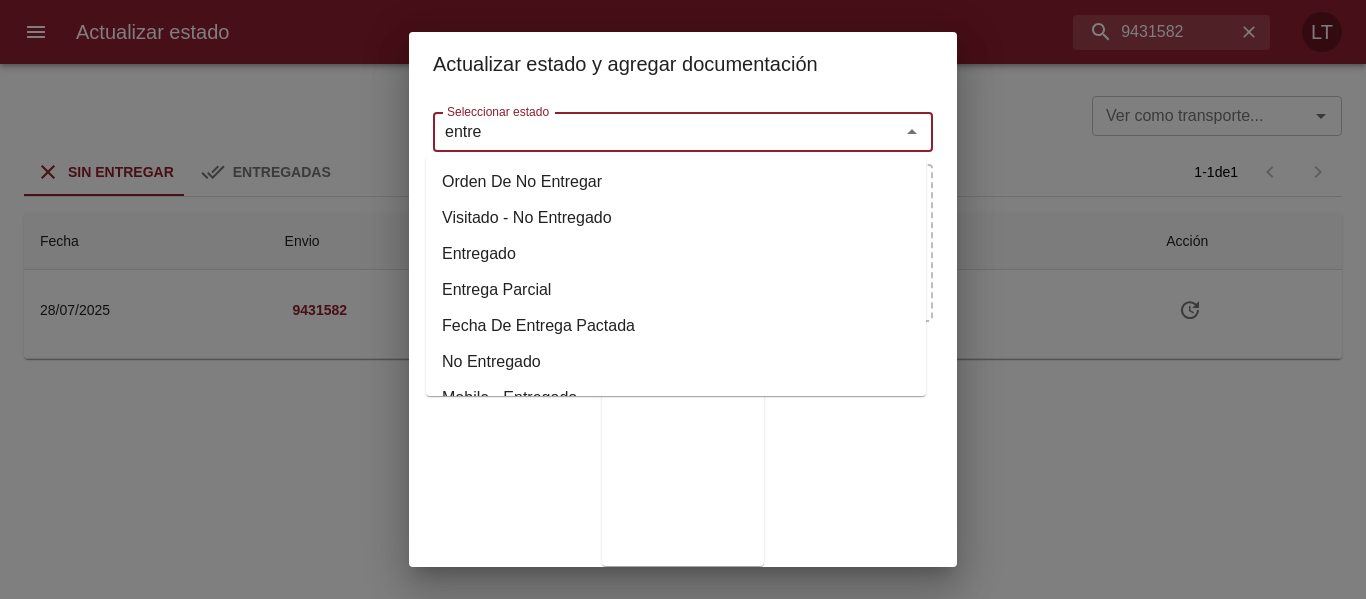 click on "Entregado" at bounding box center (676, 254) 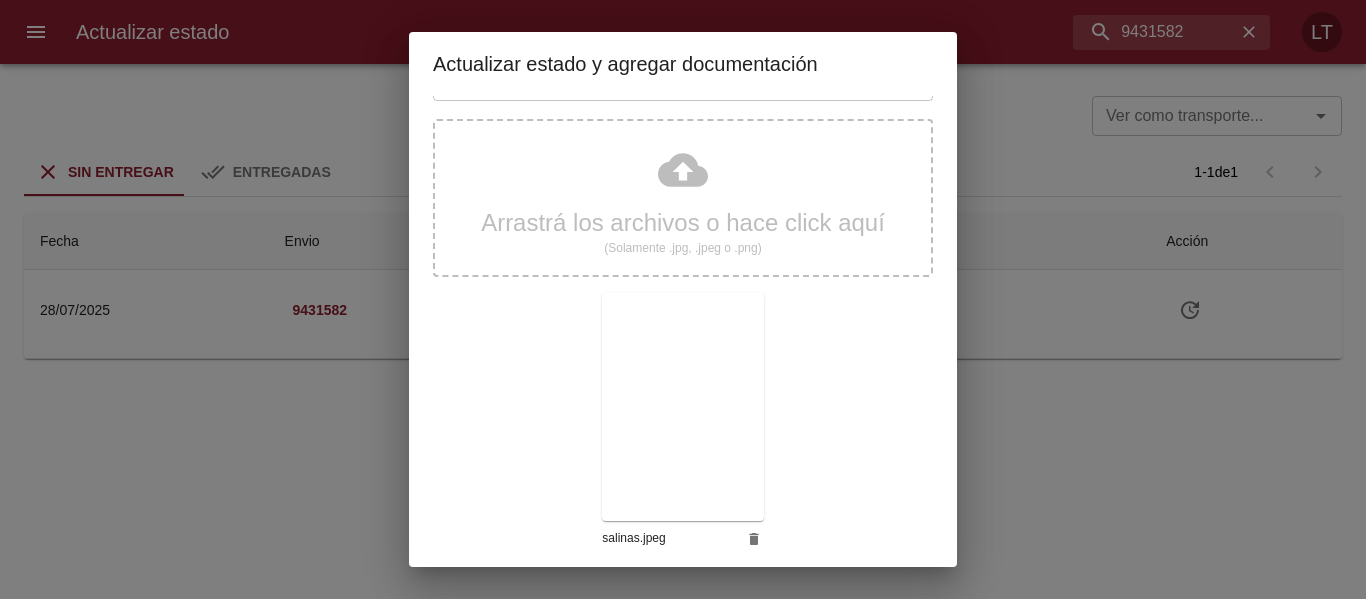 scroll, scrollTop: 187, scrollLeft: 0, axis: vertical 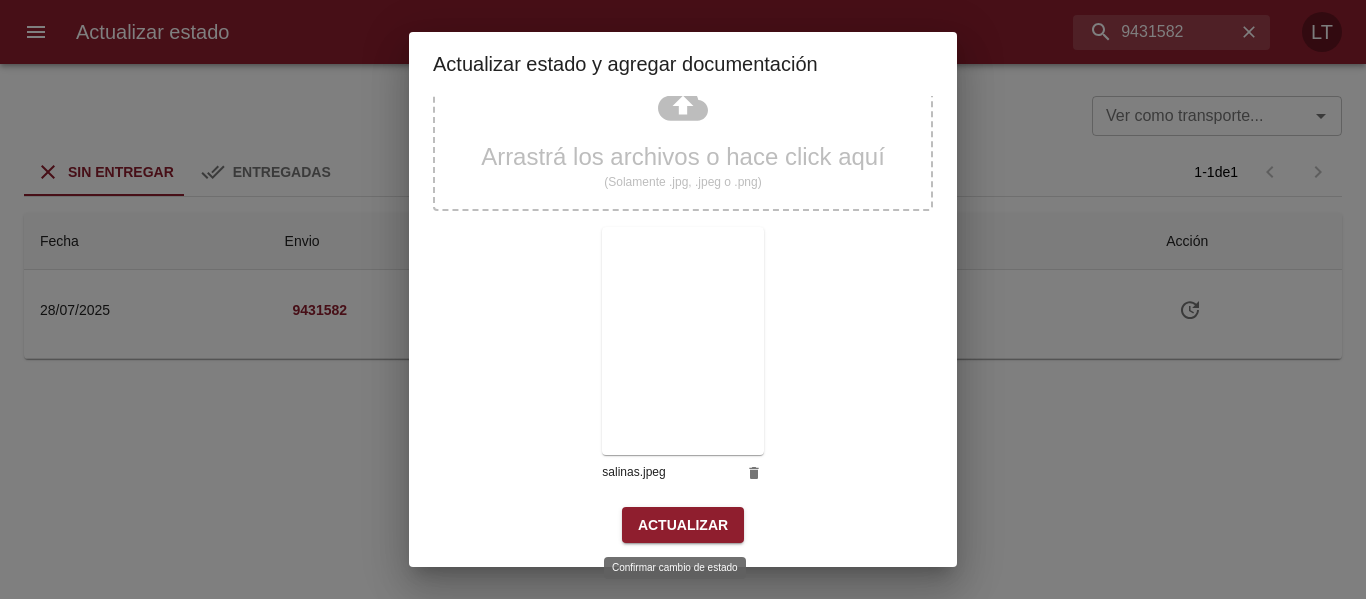 type on "Entregado" 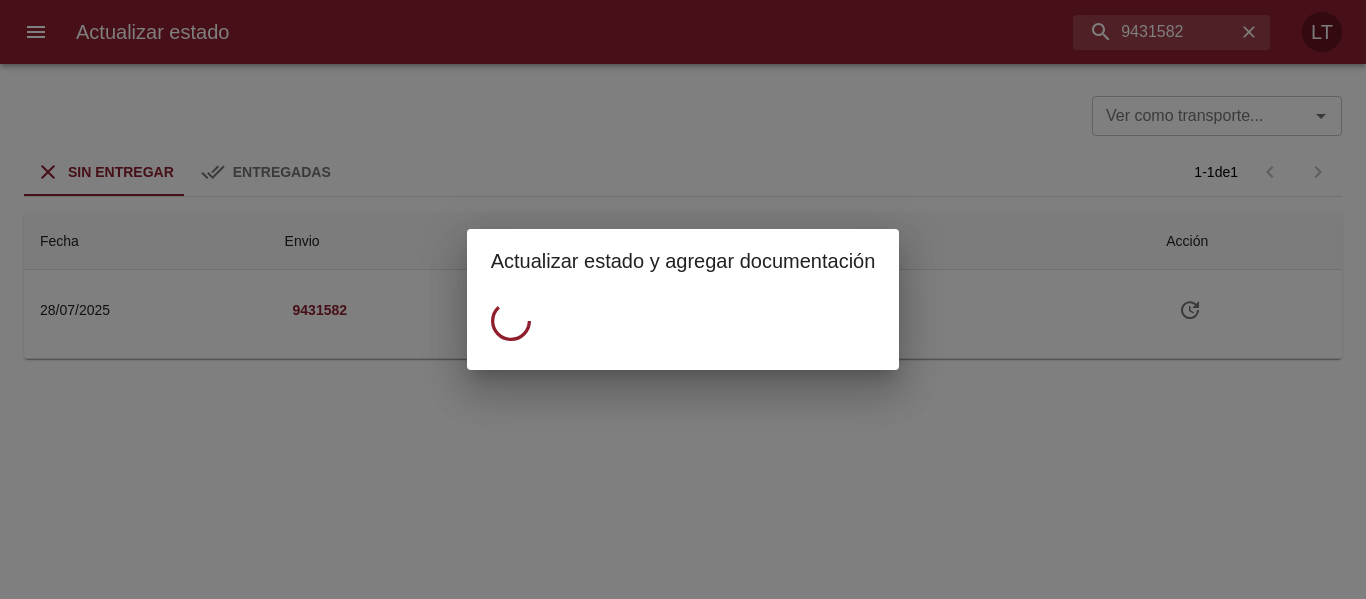 scroll, scrollTop: 0, scrollLeft: 0, axis: both 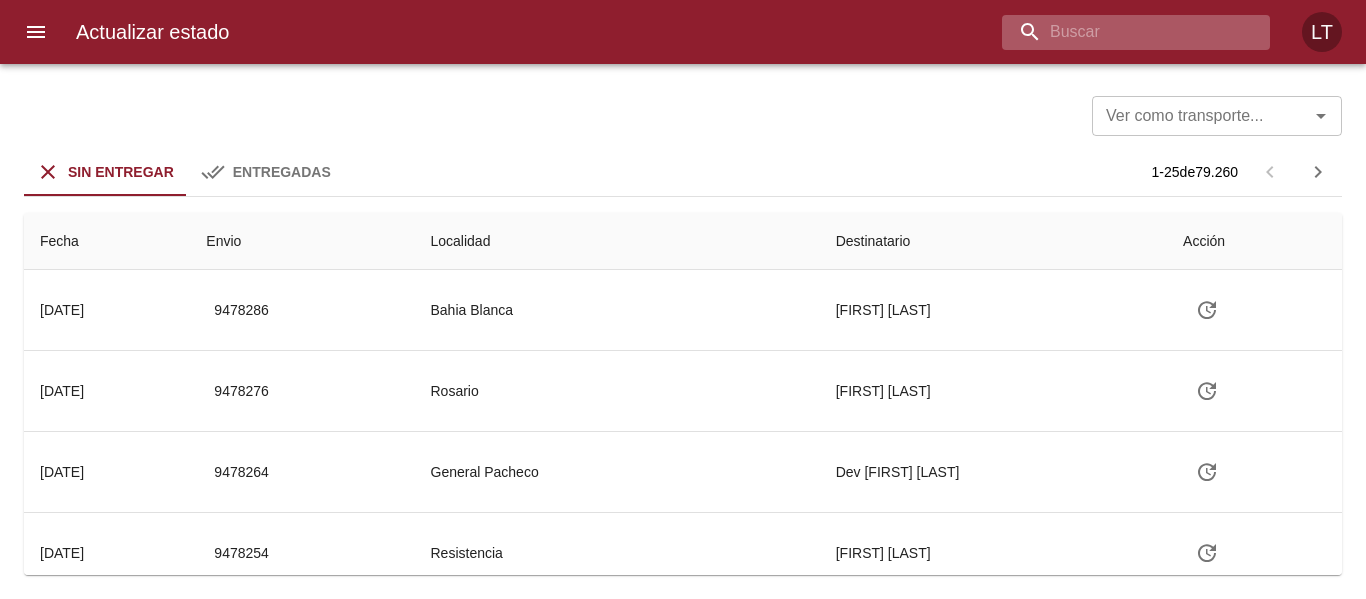 click at bounding box center (1119, 32) 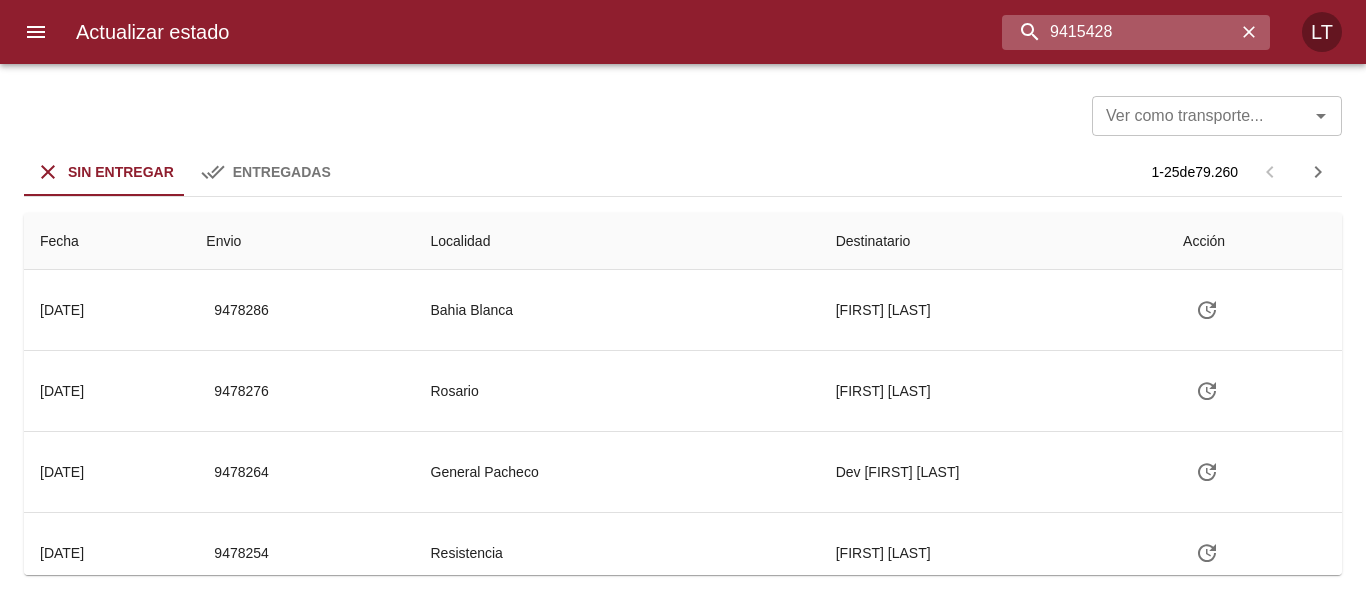 type on "9415428" 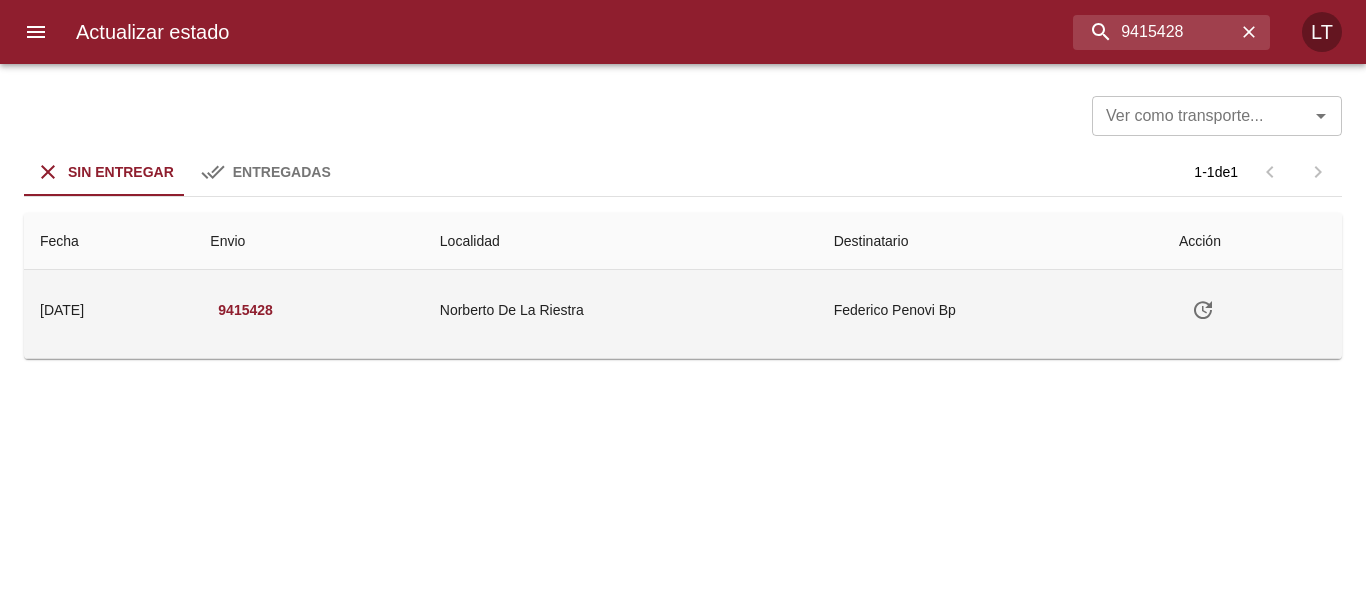 click 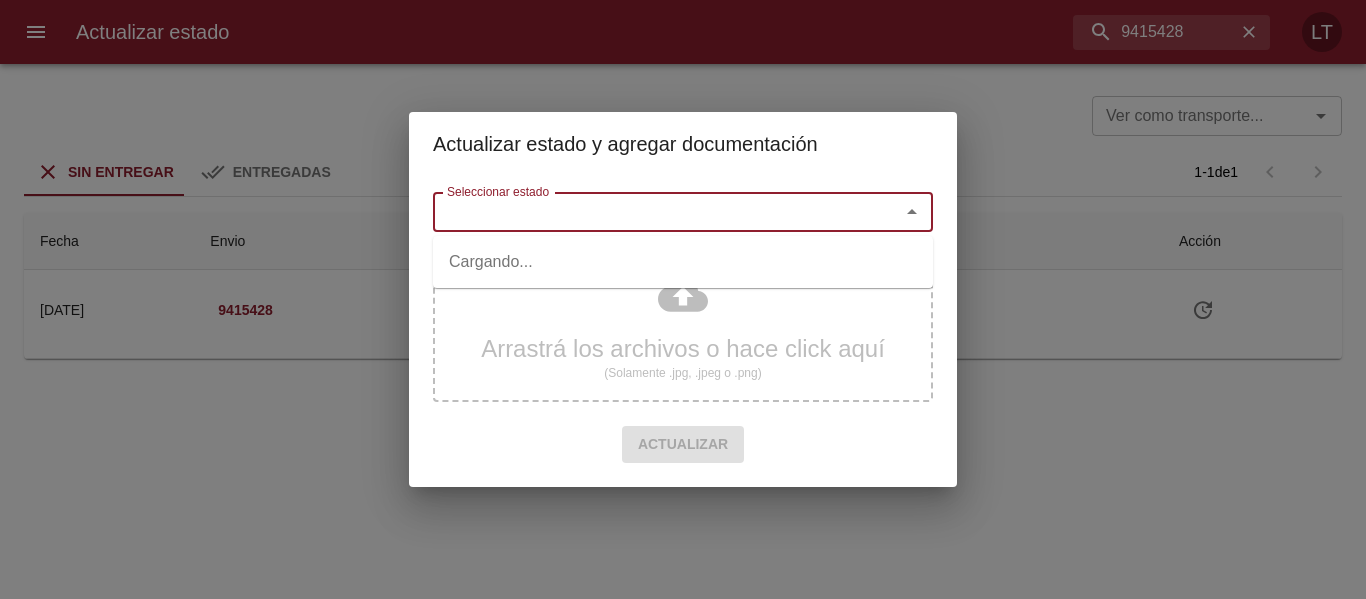 click on "Seleccionar estado" at bounding box center (653, 212) 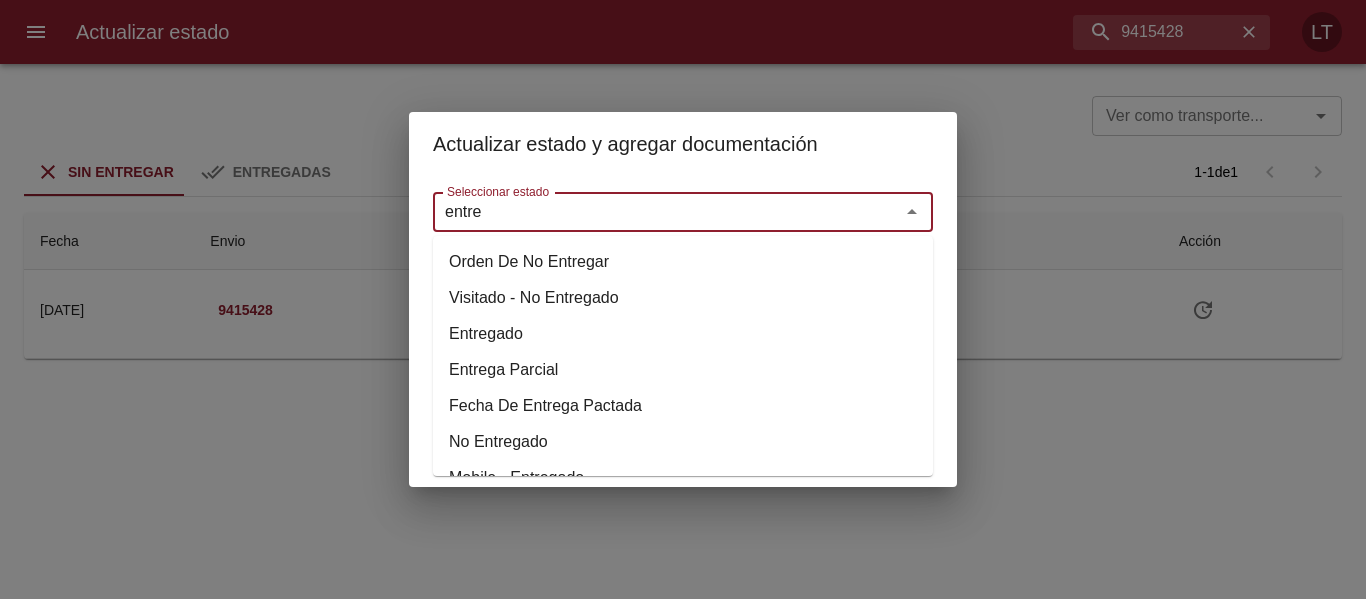 click on "Entregado" at bounding box center (683, 334) 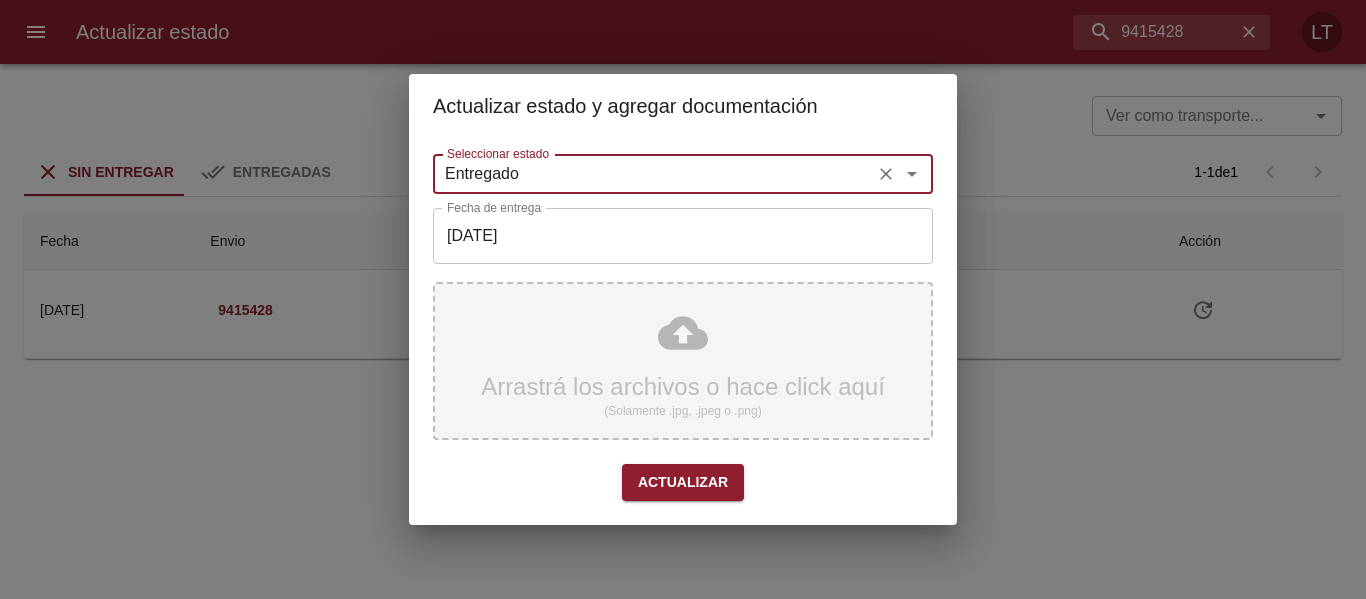 type on "Entregado" 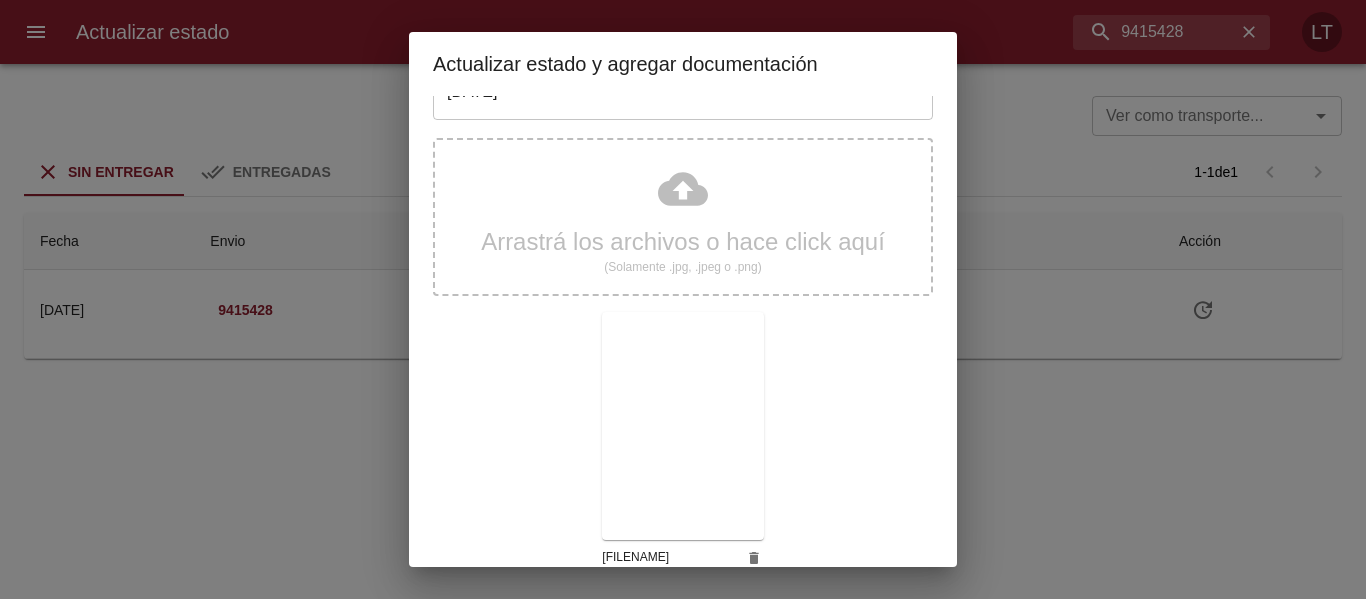 scroll, scrollTop: 187, scrollLeft: 0, axis: vertical 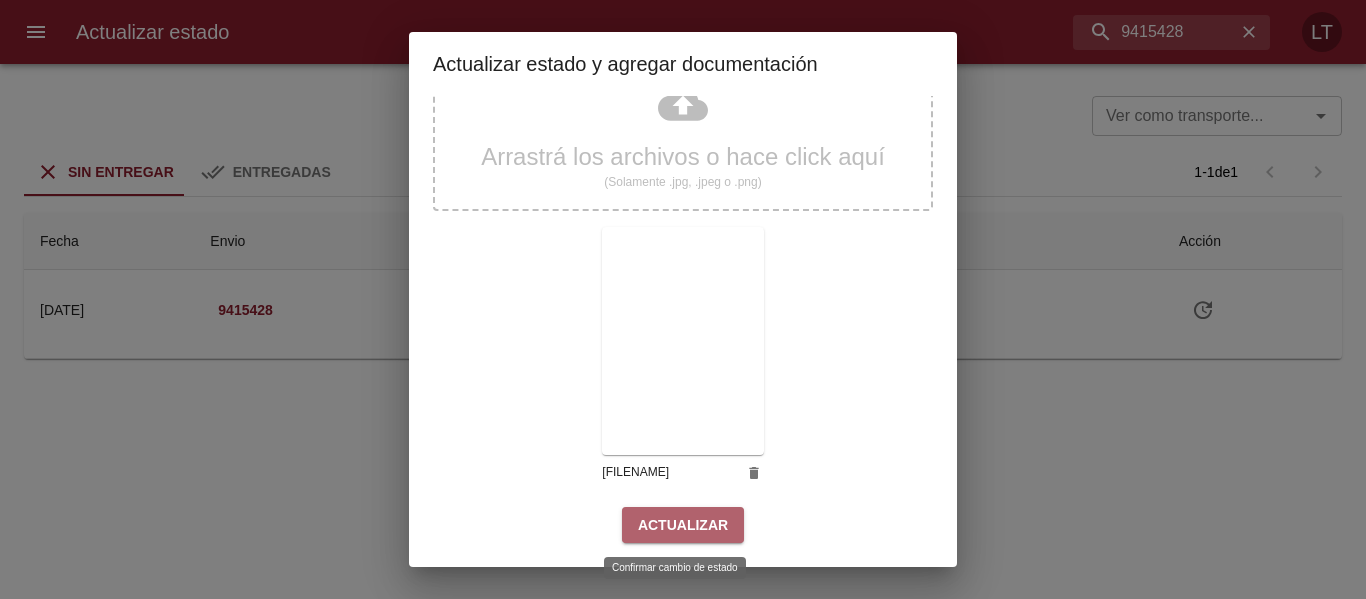 click on "Actualizar" at bounding box center [683, 525] 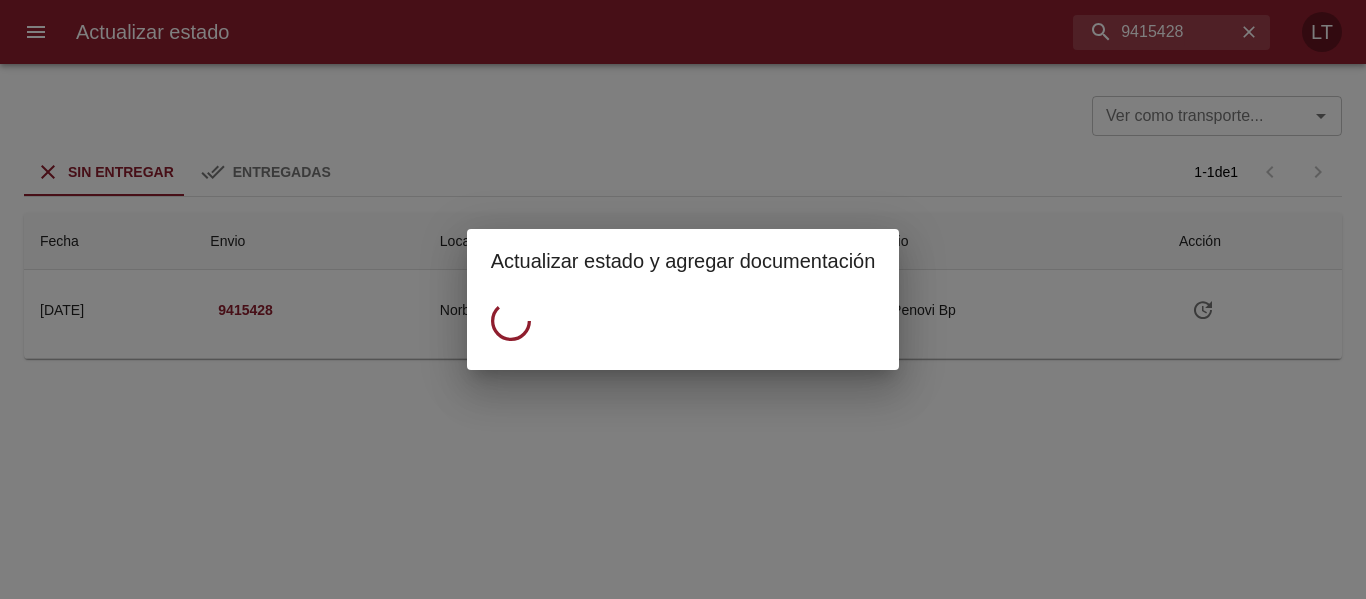 scroll, scrollTop: 0, scrollLeft: 0, axis: both 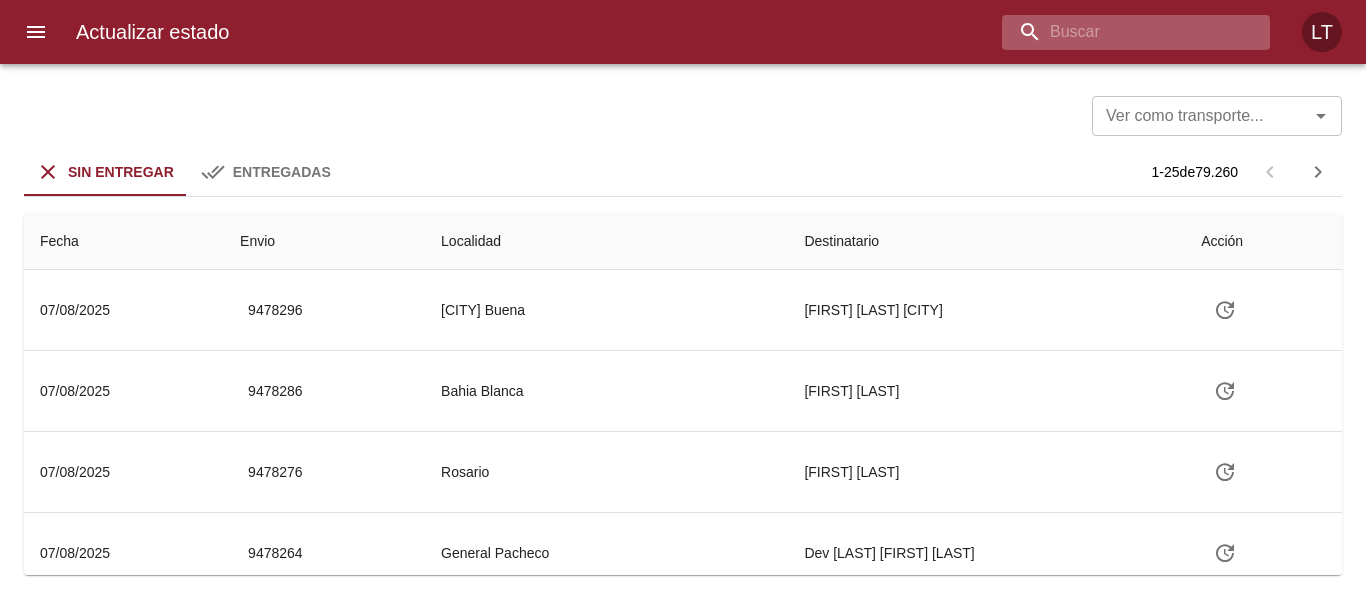 click at bounding box center (1119, 32) 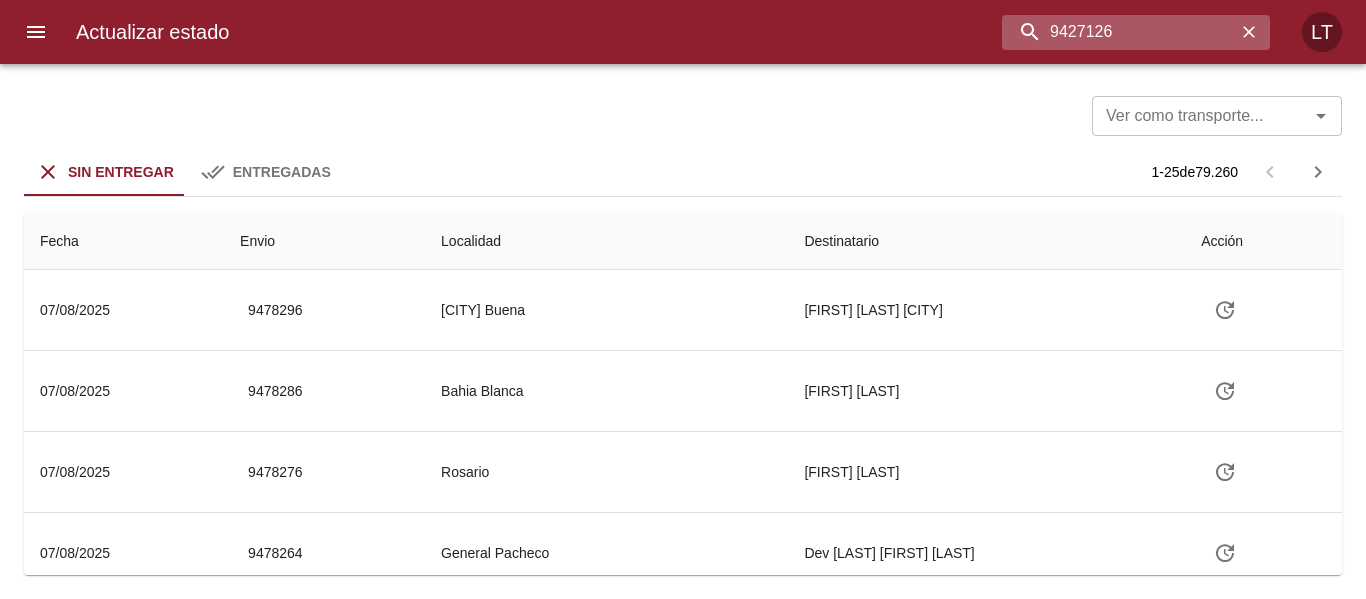 type on "9427126" 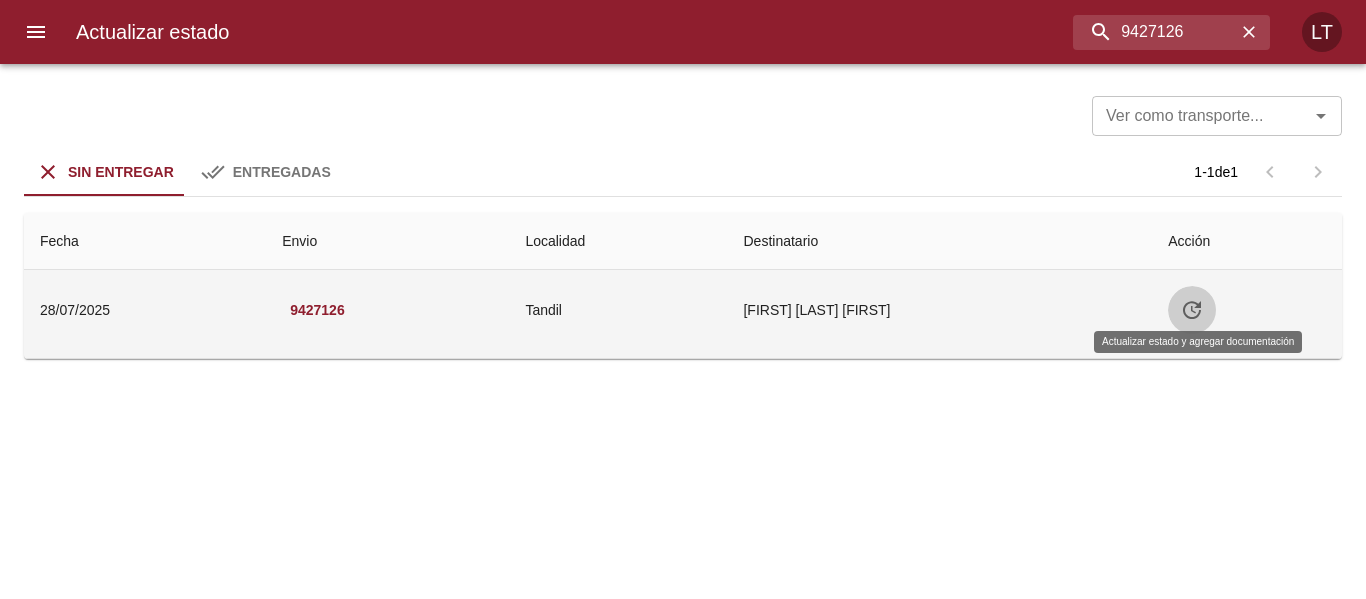 click at bounding box center [1192, 310] 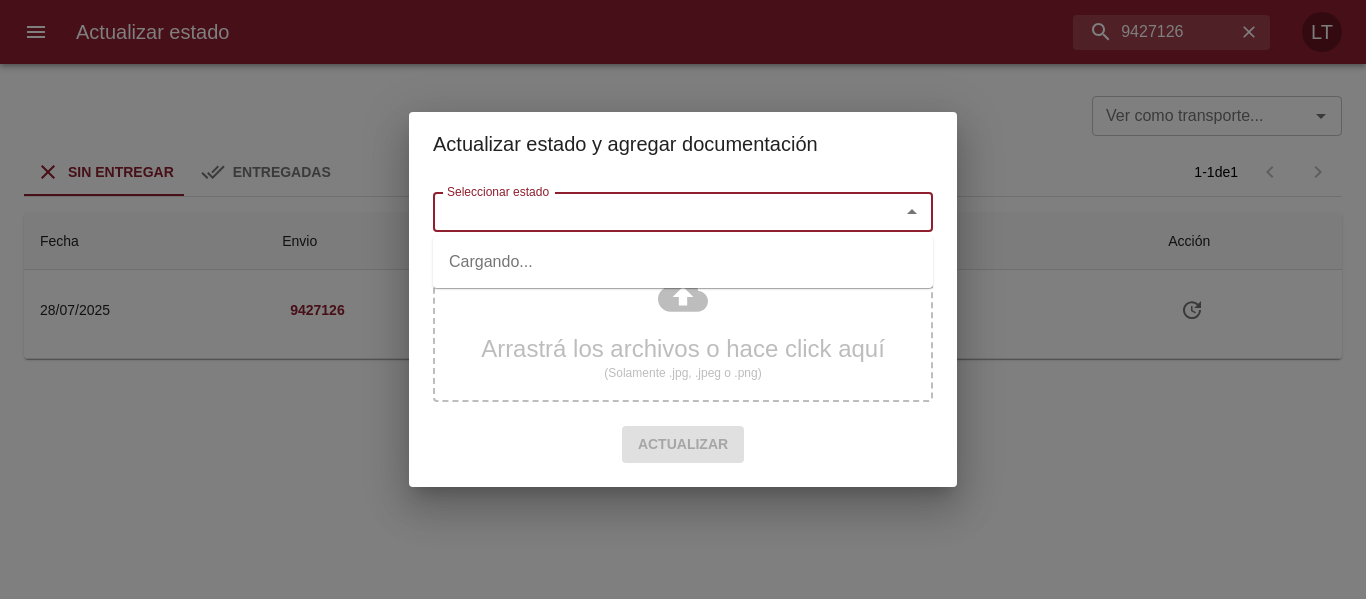 click on "Seleccionar estado" at bounding box center (653, 212) 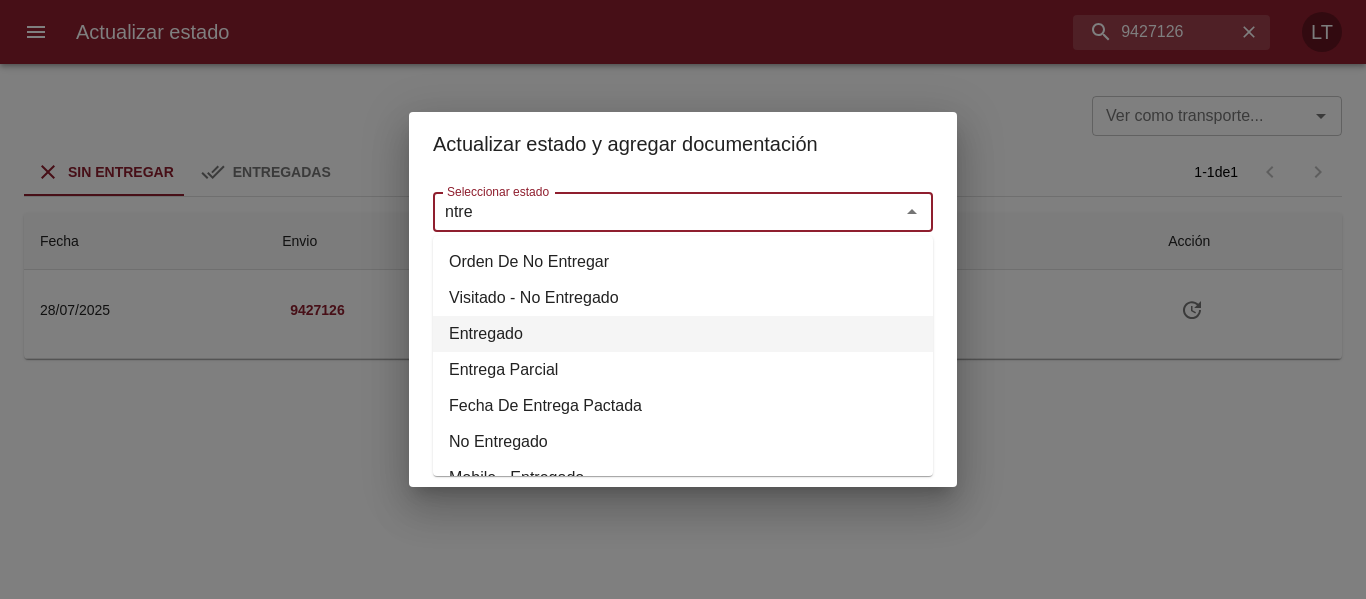 click on "Entregado" at bounding box center (683, 334) 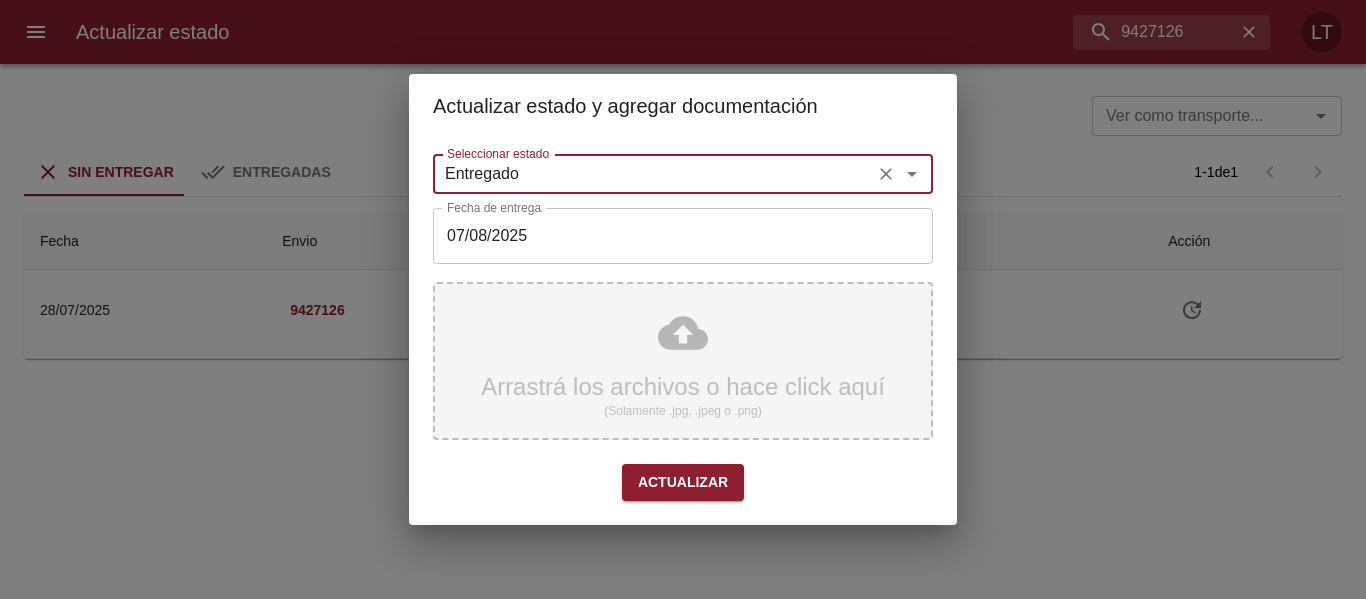 type on "Entregado" 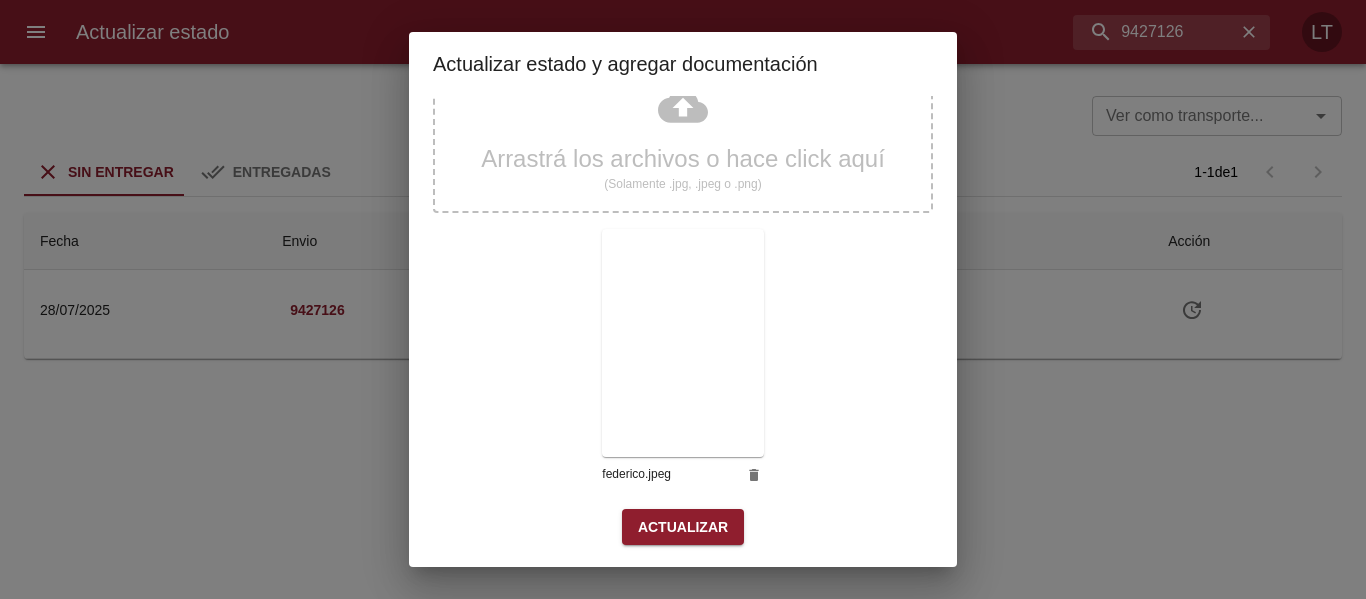 scroll, scrollTop: 187, scrollLeft: 0, axis: vertical 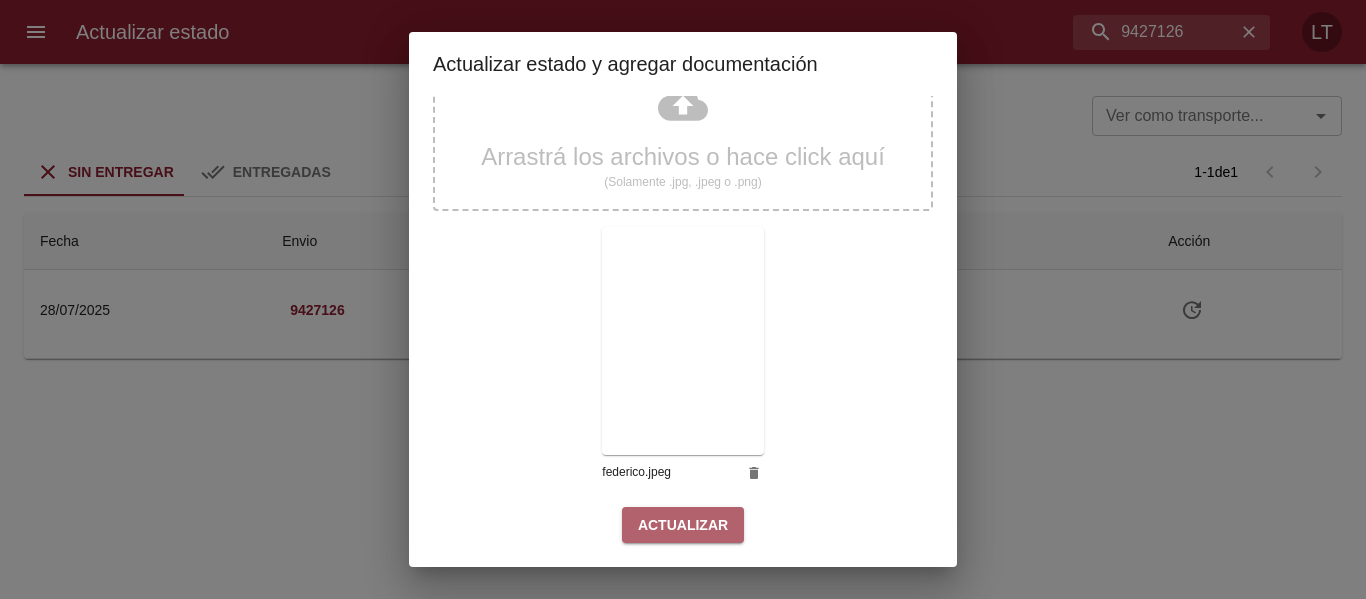 click on "Actualizar" at bounding box center (683, 525) 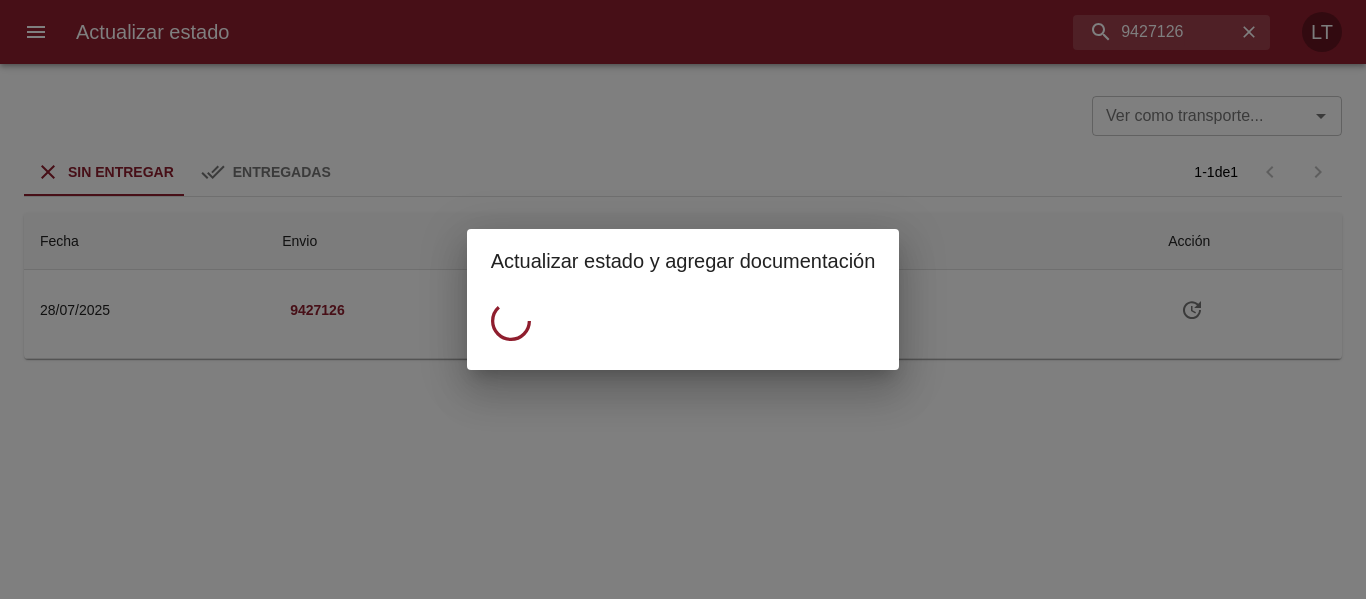 scroll, scrollTop: 0, scrollLeft: 0, axis: both 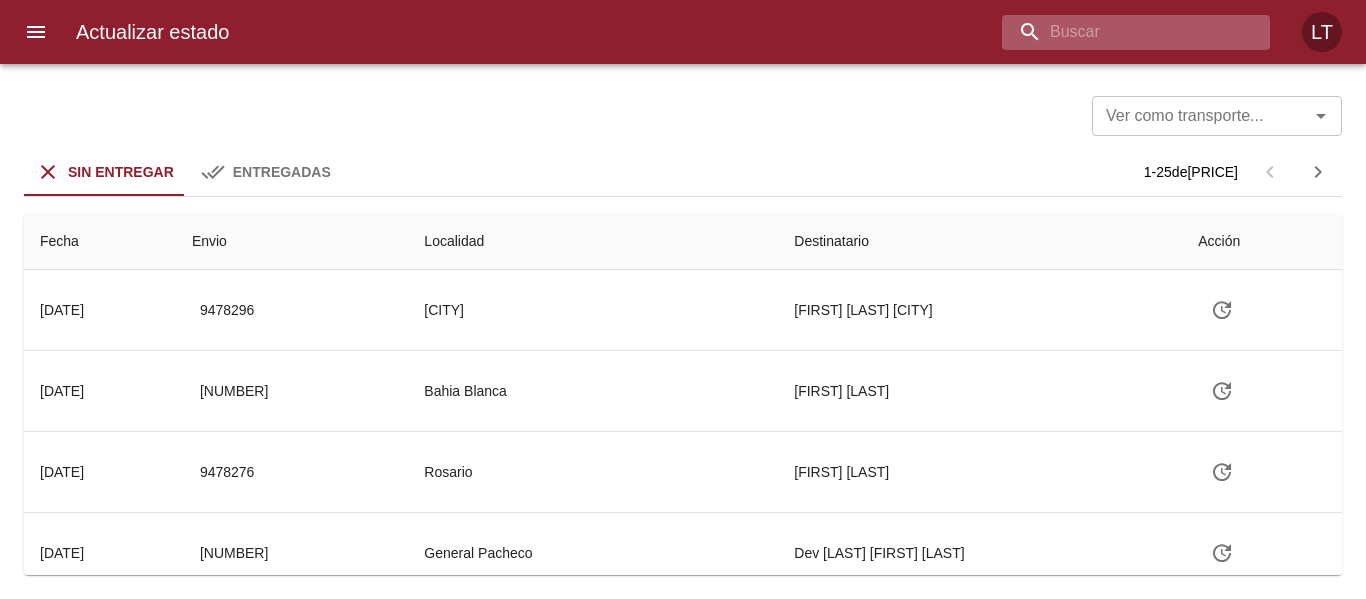 click at bounding box center (1119, 32) 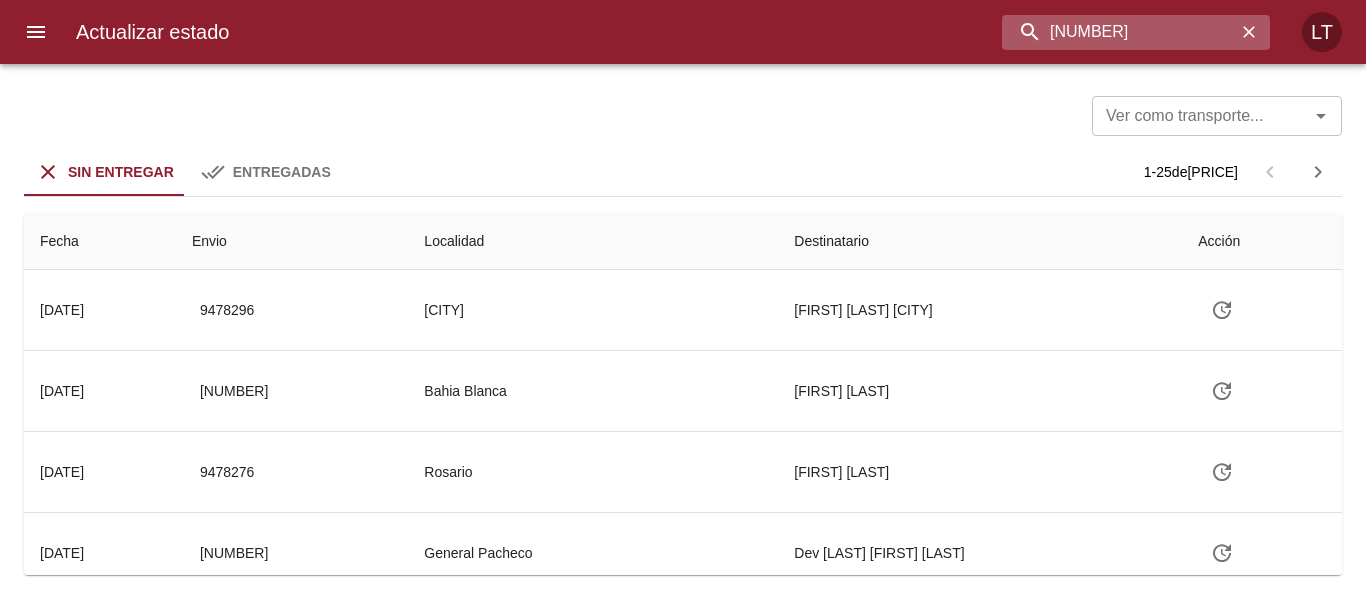 type on "9442389" 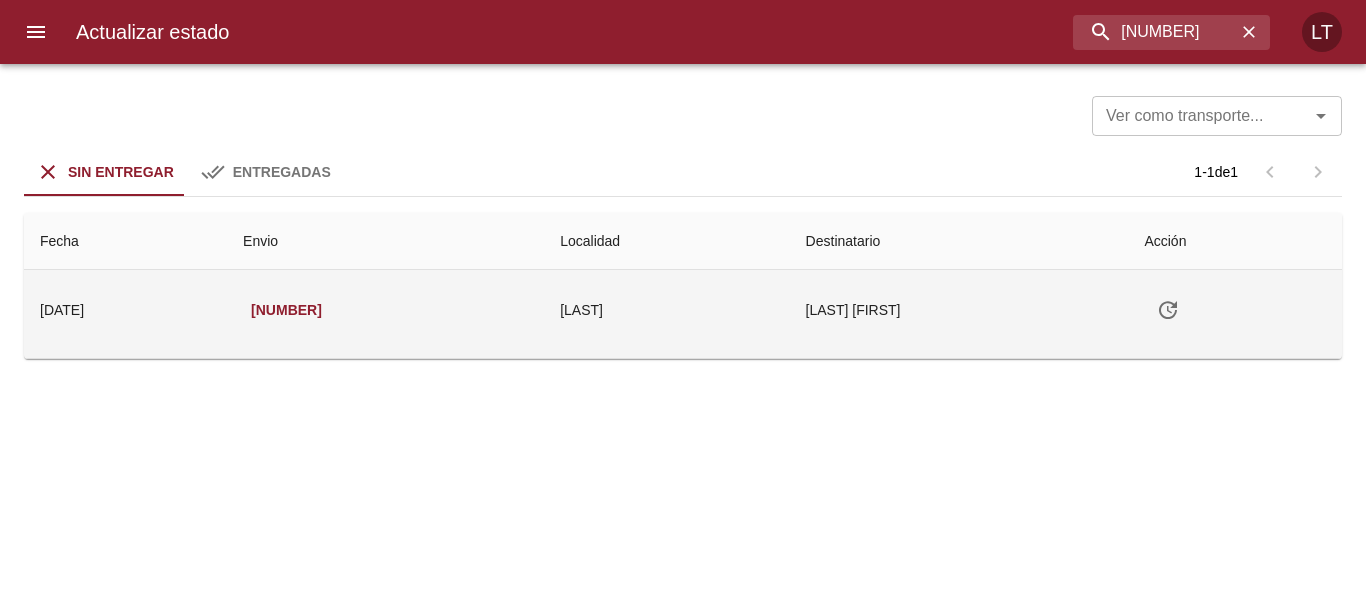 click 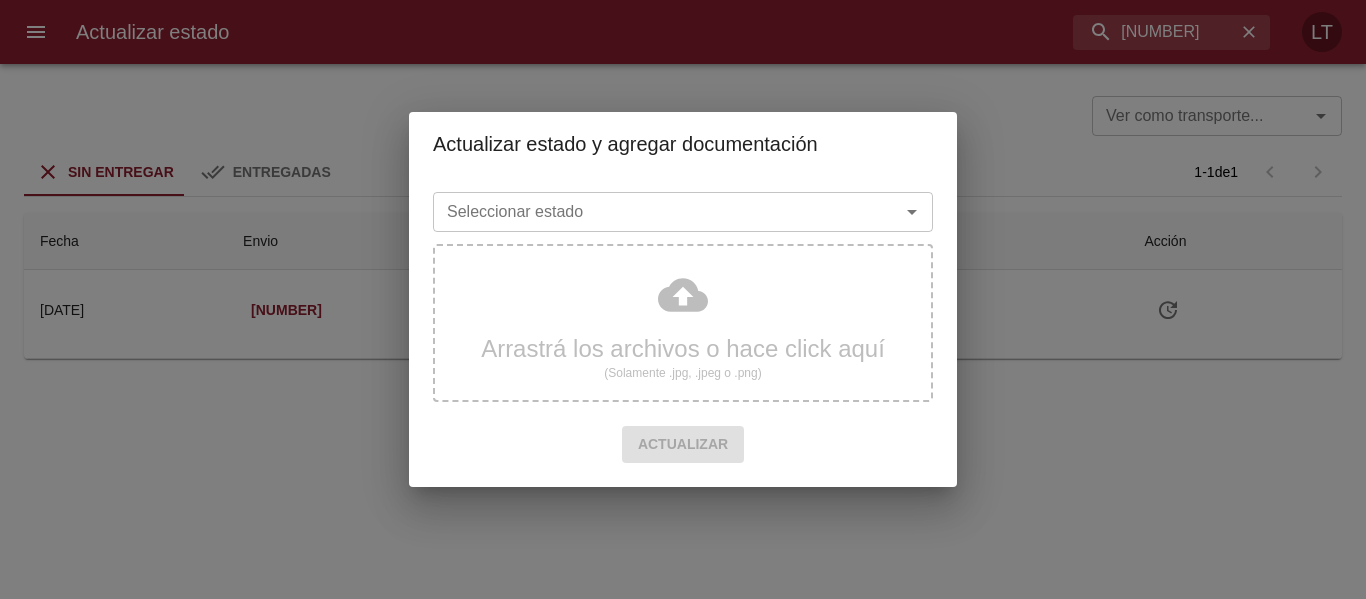 click on "Seleccionar estado" at bounding box center [653, 212] 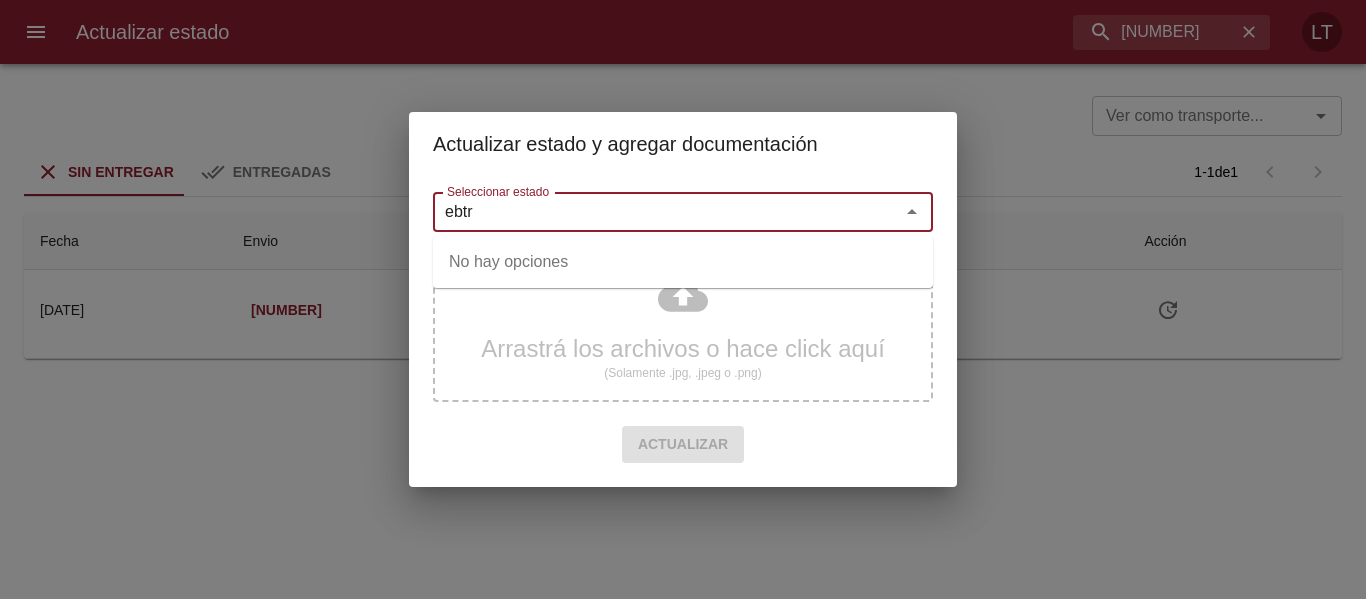 click on "ebtr" at bounding box center [653, 212] 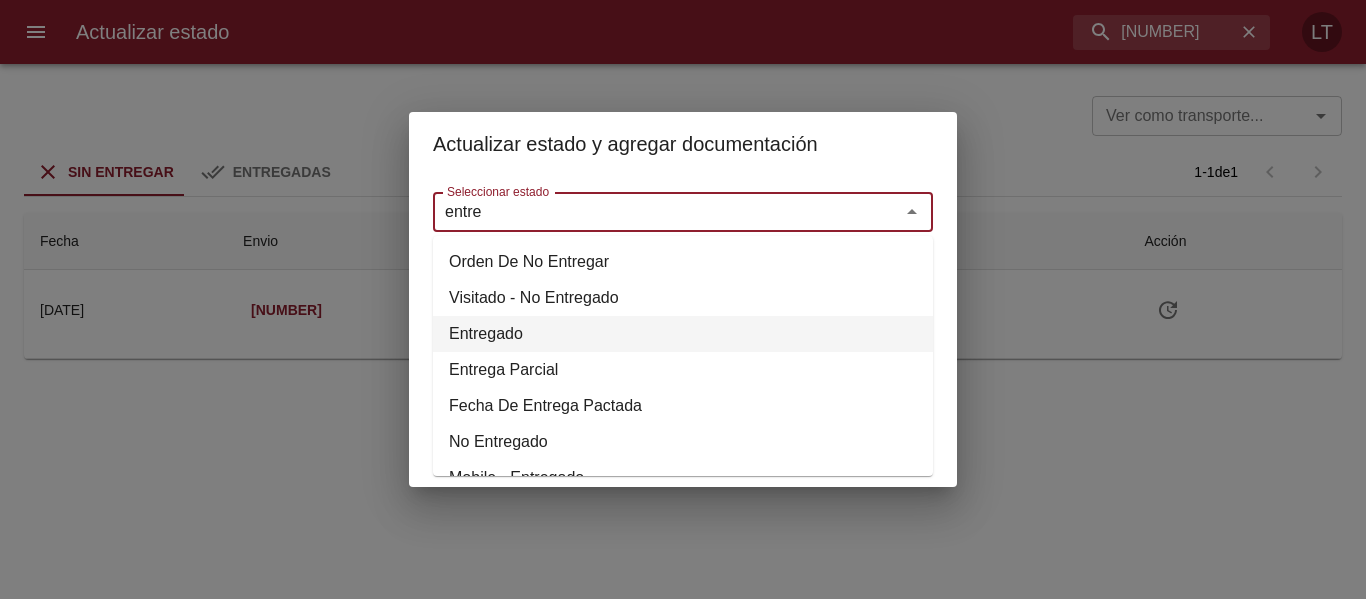 click on "Entregado" at bounding box center [683, 334] 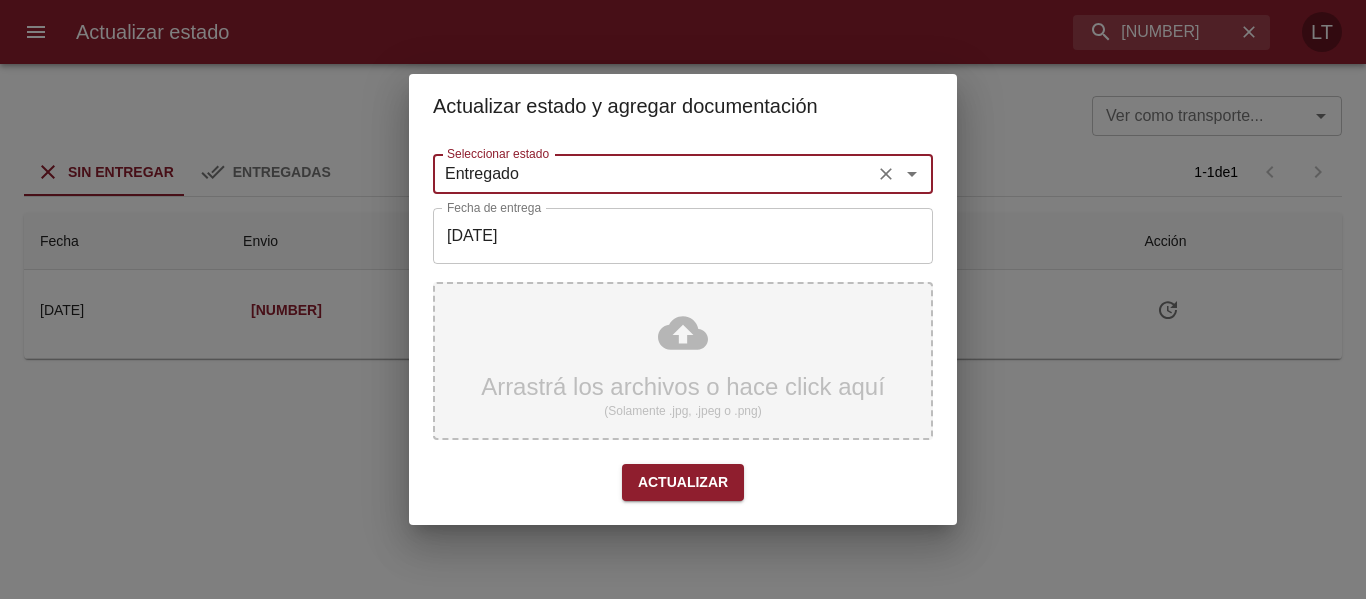 type on "Entregado" 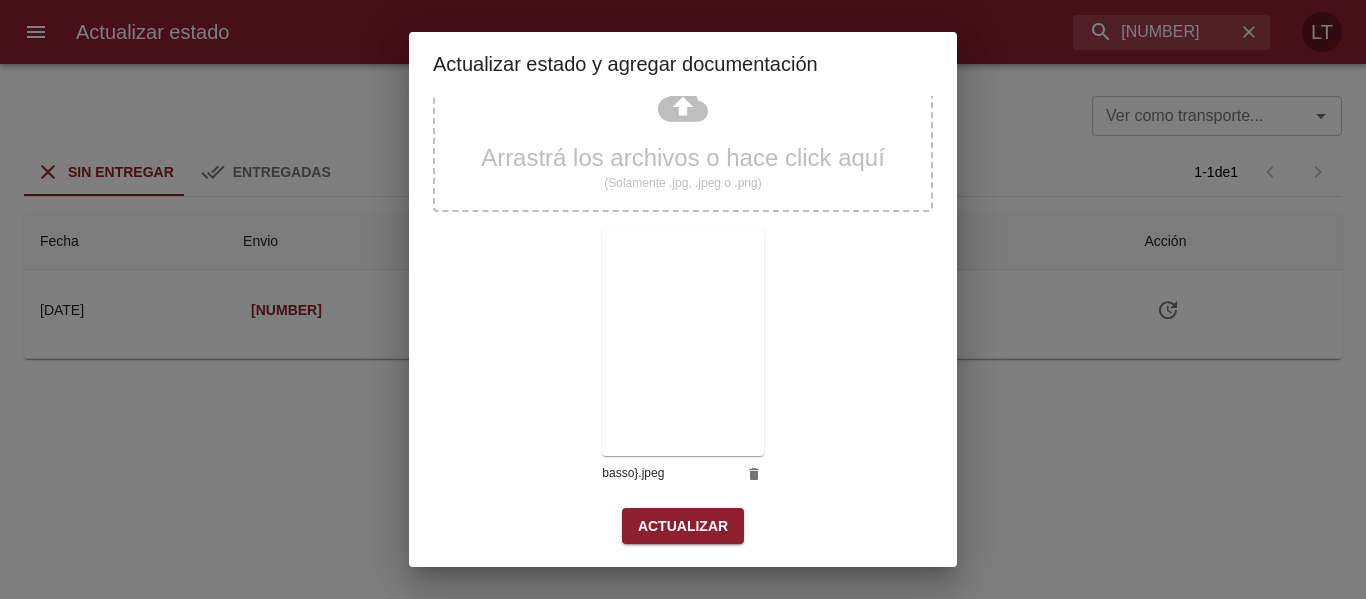 scroll, scrollTop: 187, scrollLeft: 0, axis: vertical 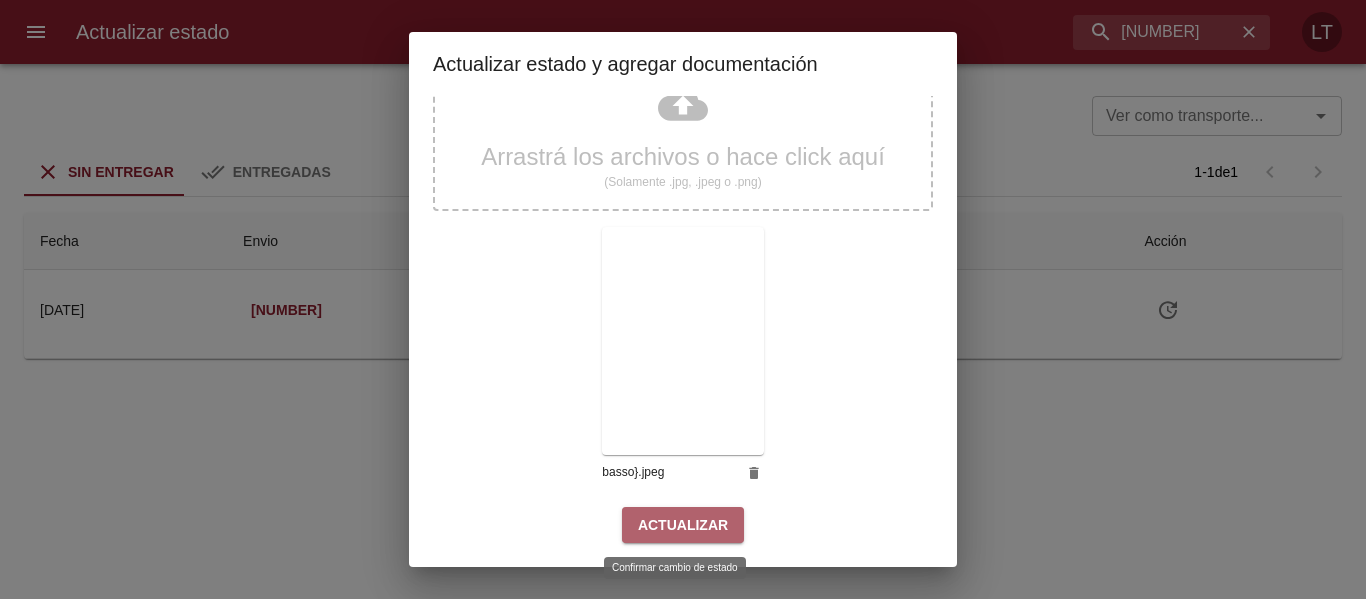 click on "Actualizar" at bounding box center [683, 525] 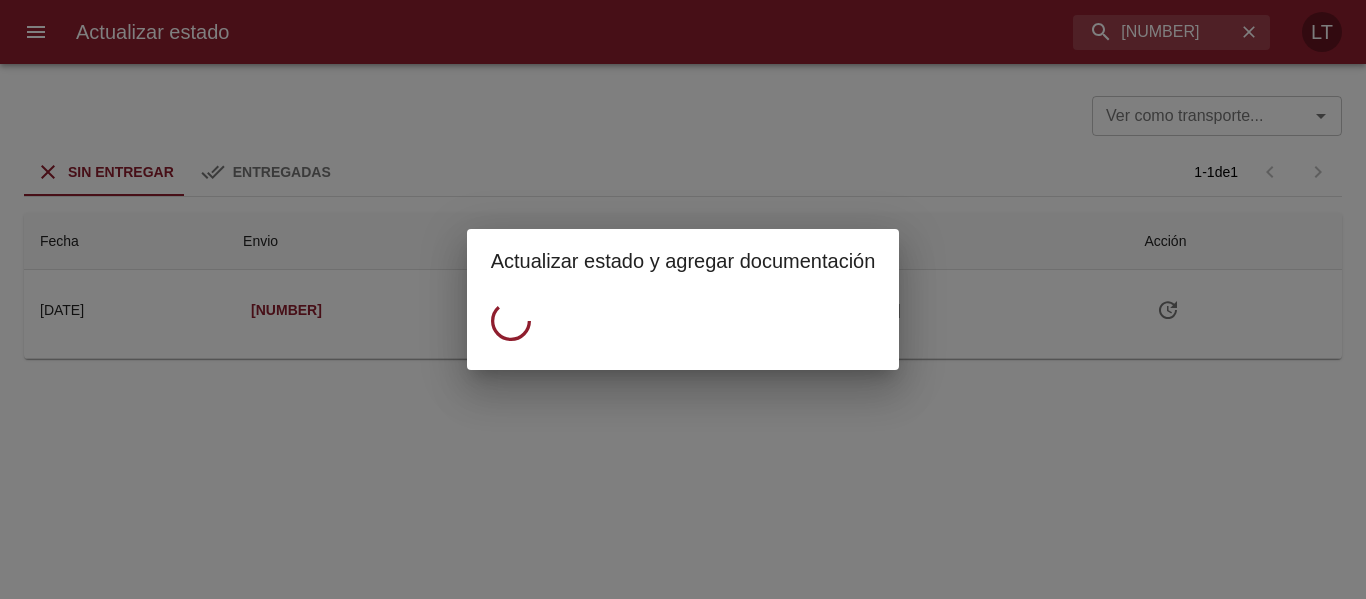 scroll, scrollTop: 0, scrollLeft: 0, axis: both 